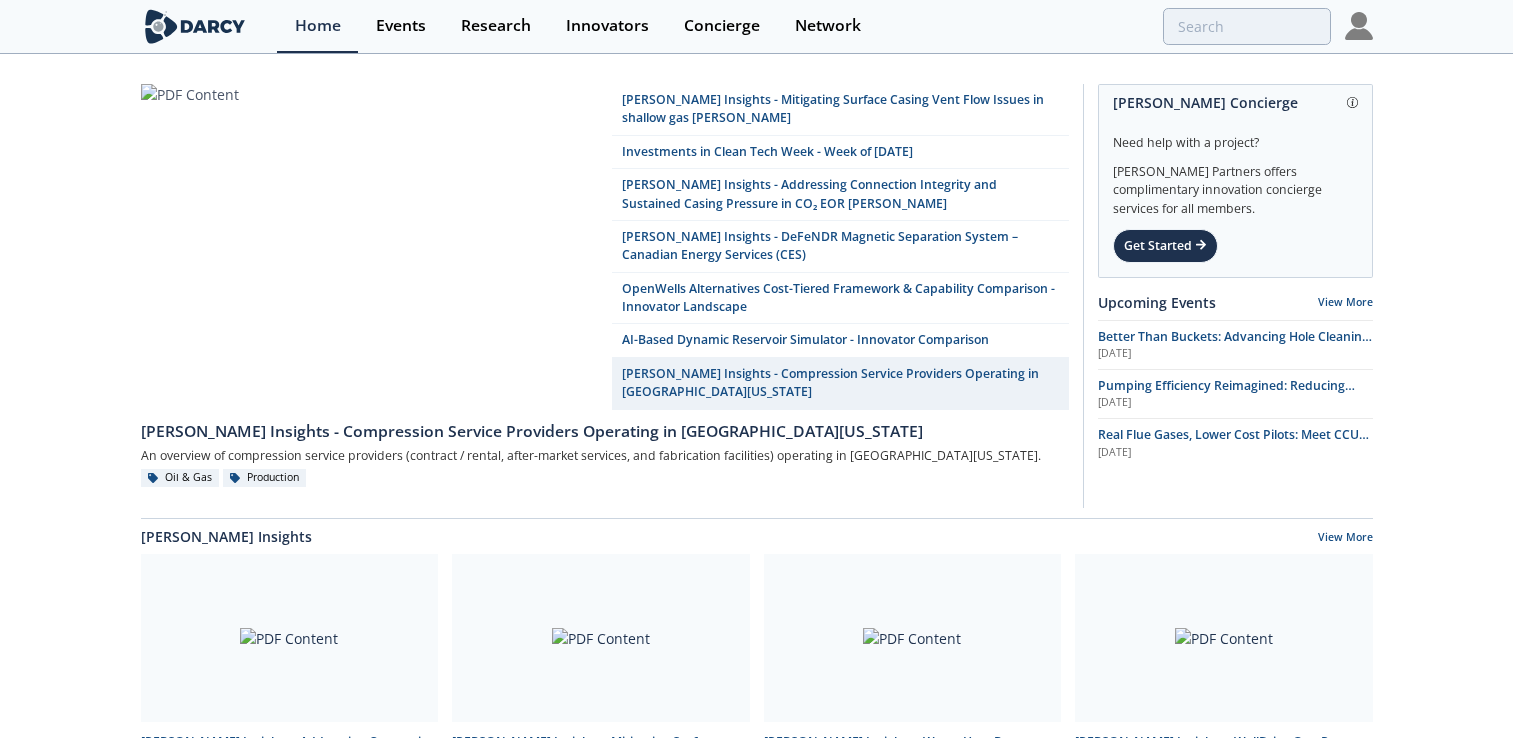 scroll, scrollTop: 300, scrollLeft: 0, axis: vertical 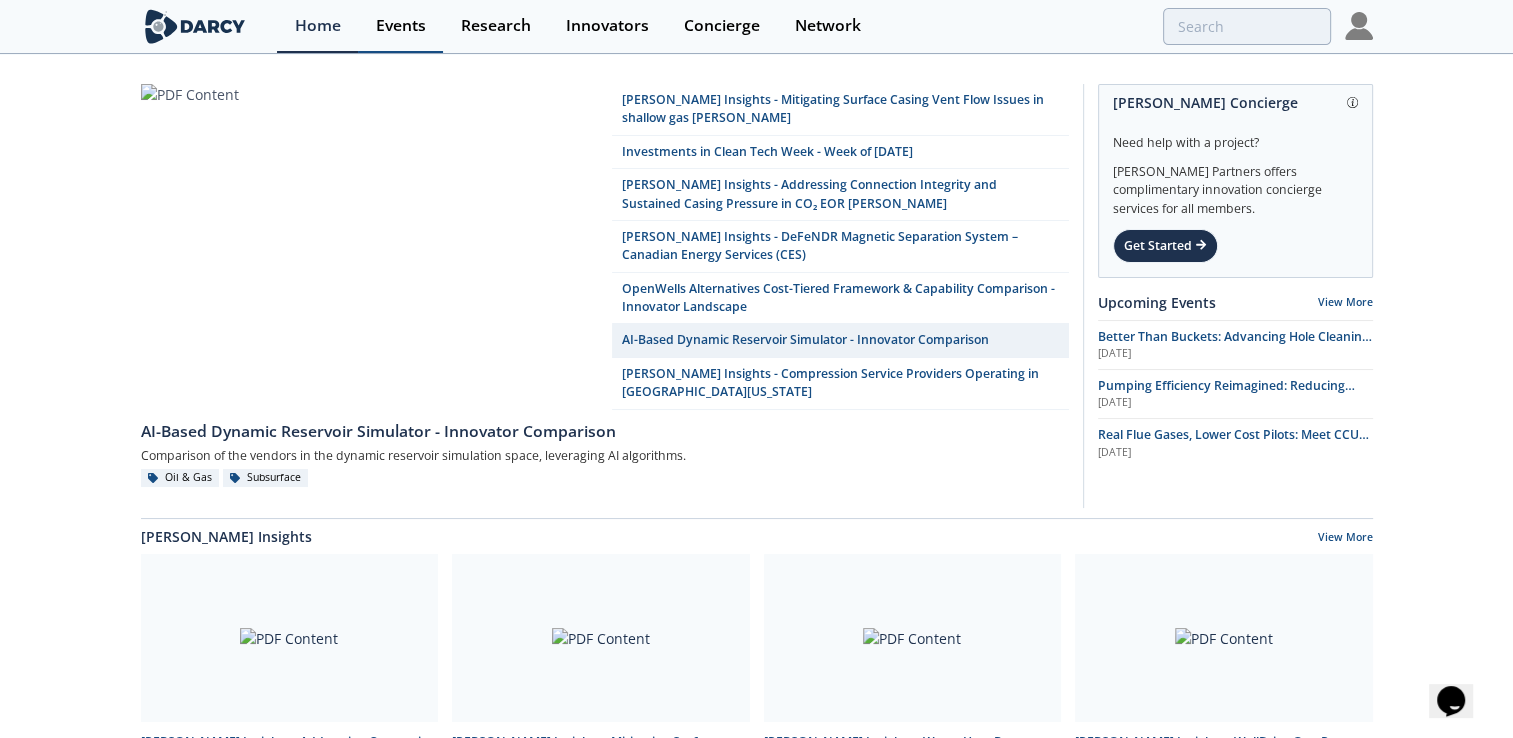 click on "Events" at bounding box center [401, 26] 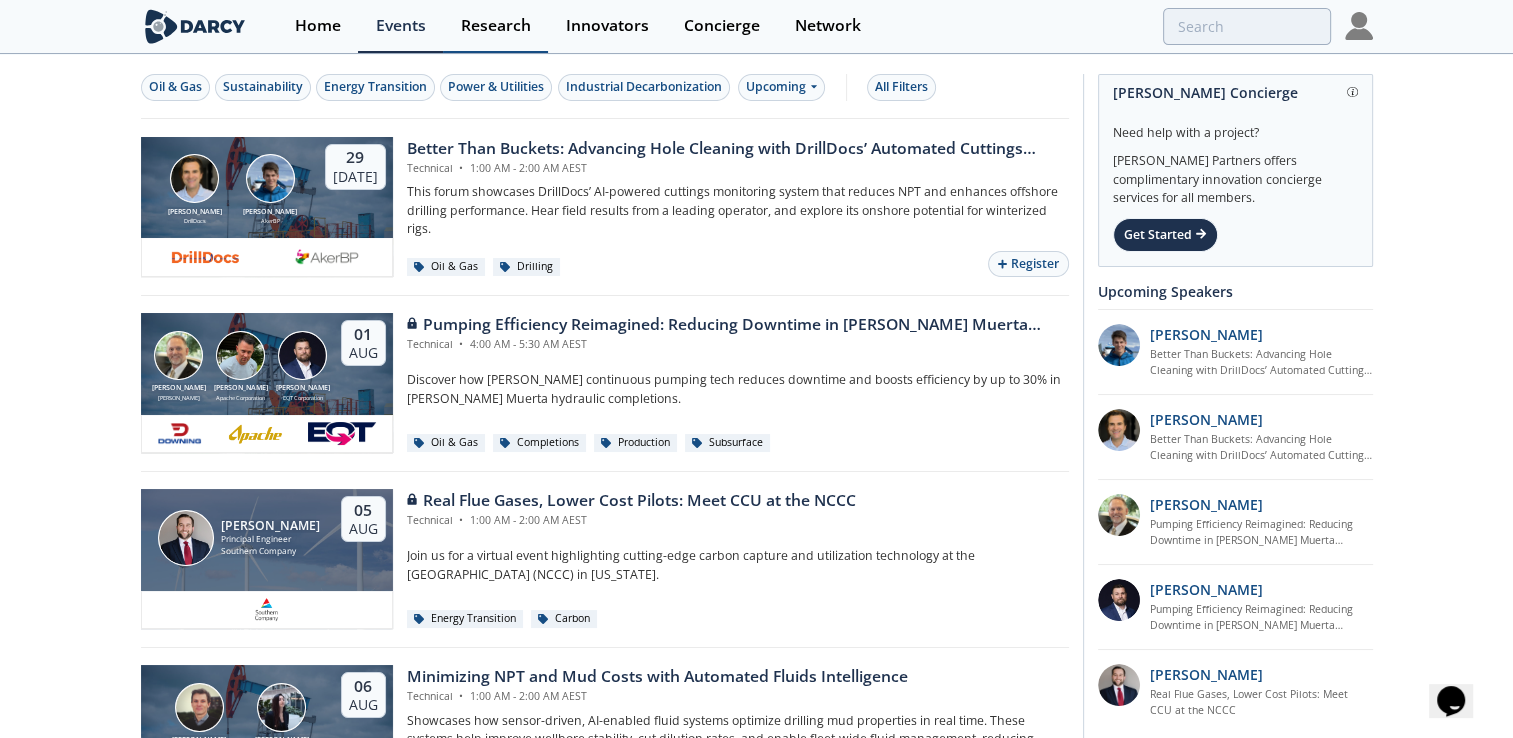 click on "Research" at bounding box center (496, 26) 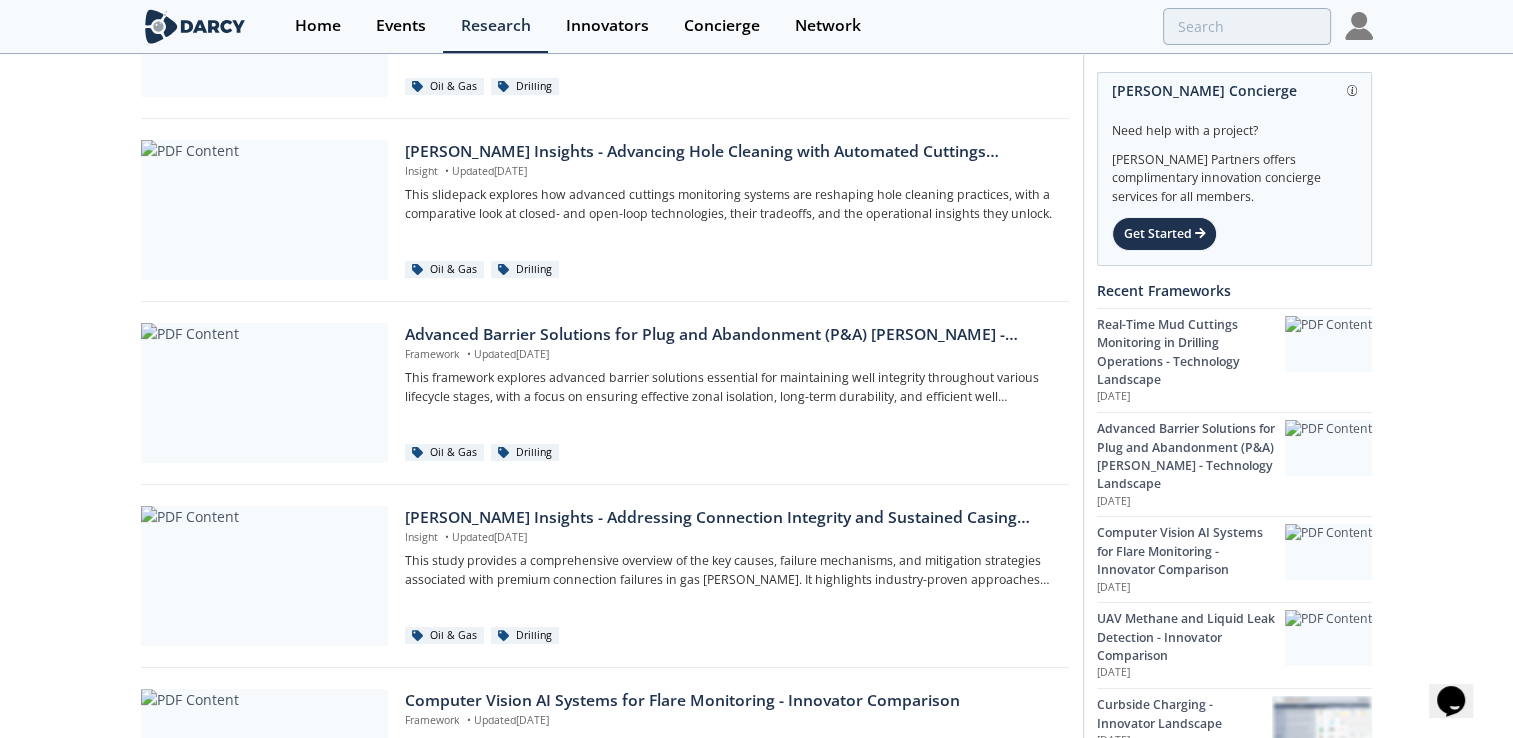scroll, scrollTop: 132, scrollLeft: 0, axis: vertical 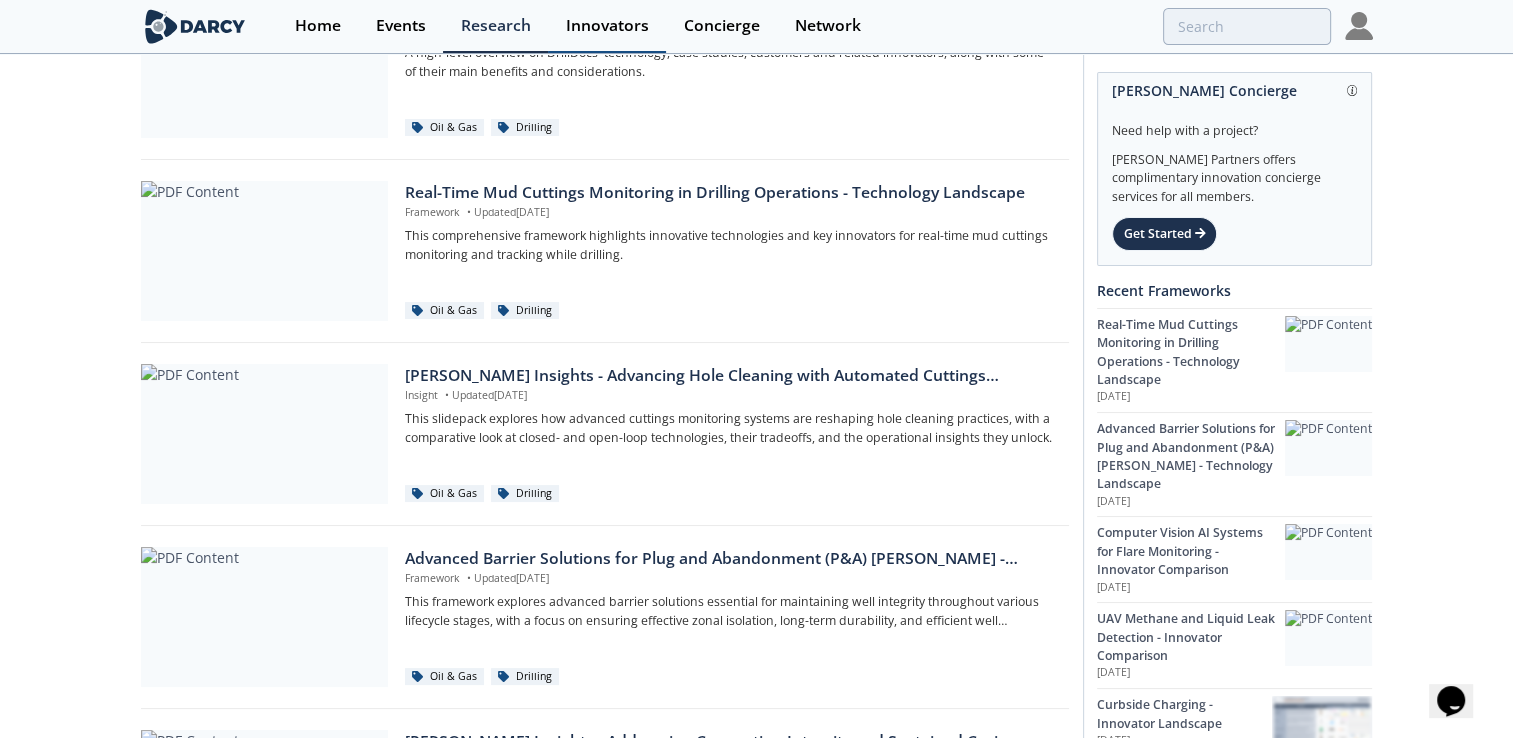 click on "Innovators" at bounding box center [607, 26] 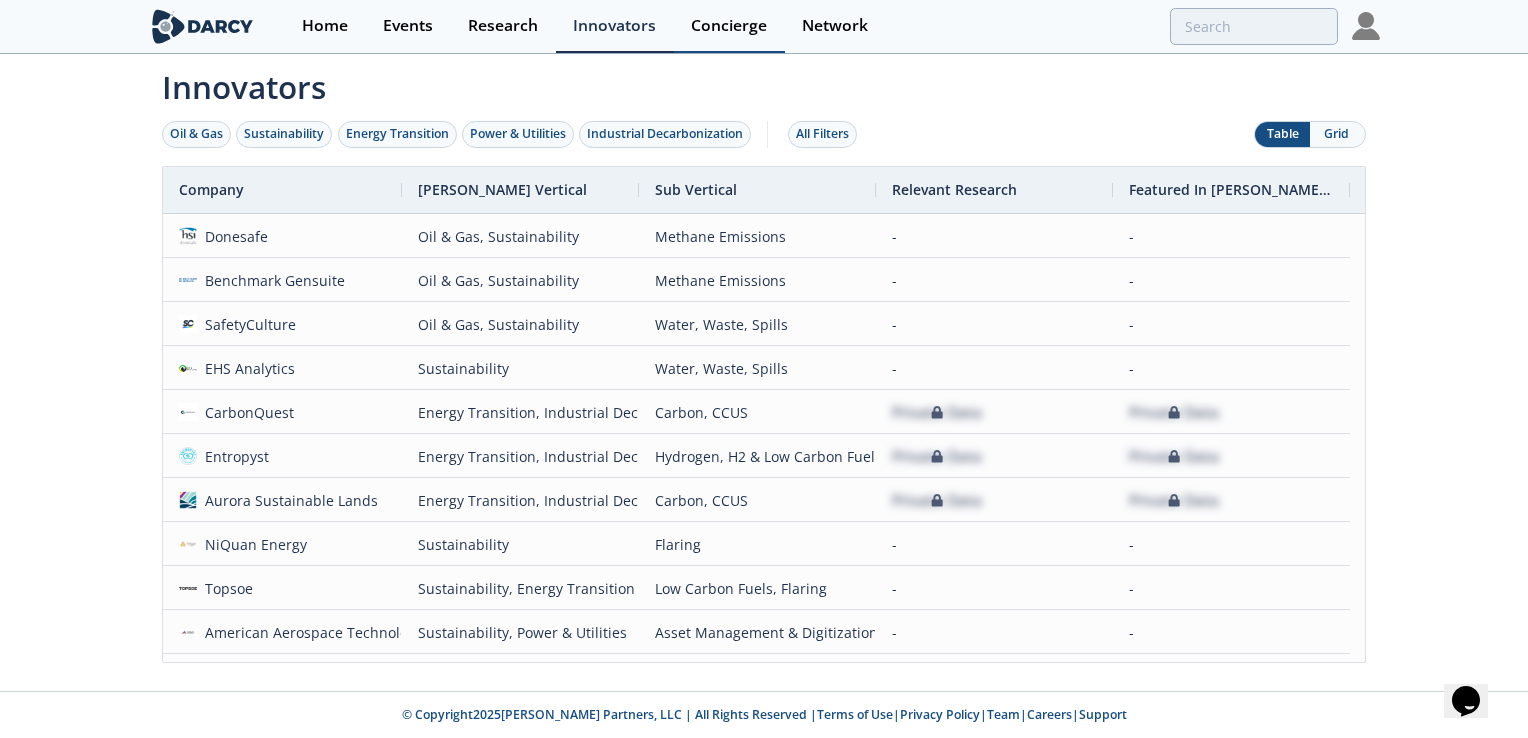 click on "Concierge" at bounding box center (729, 26) 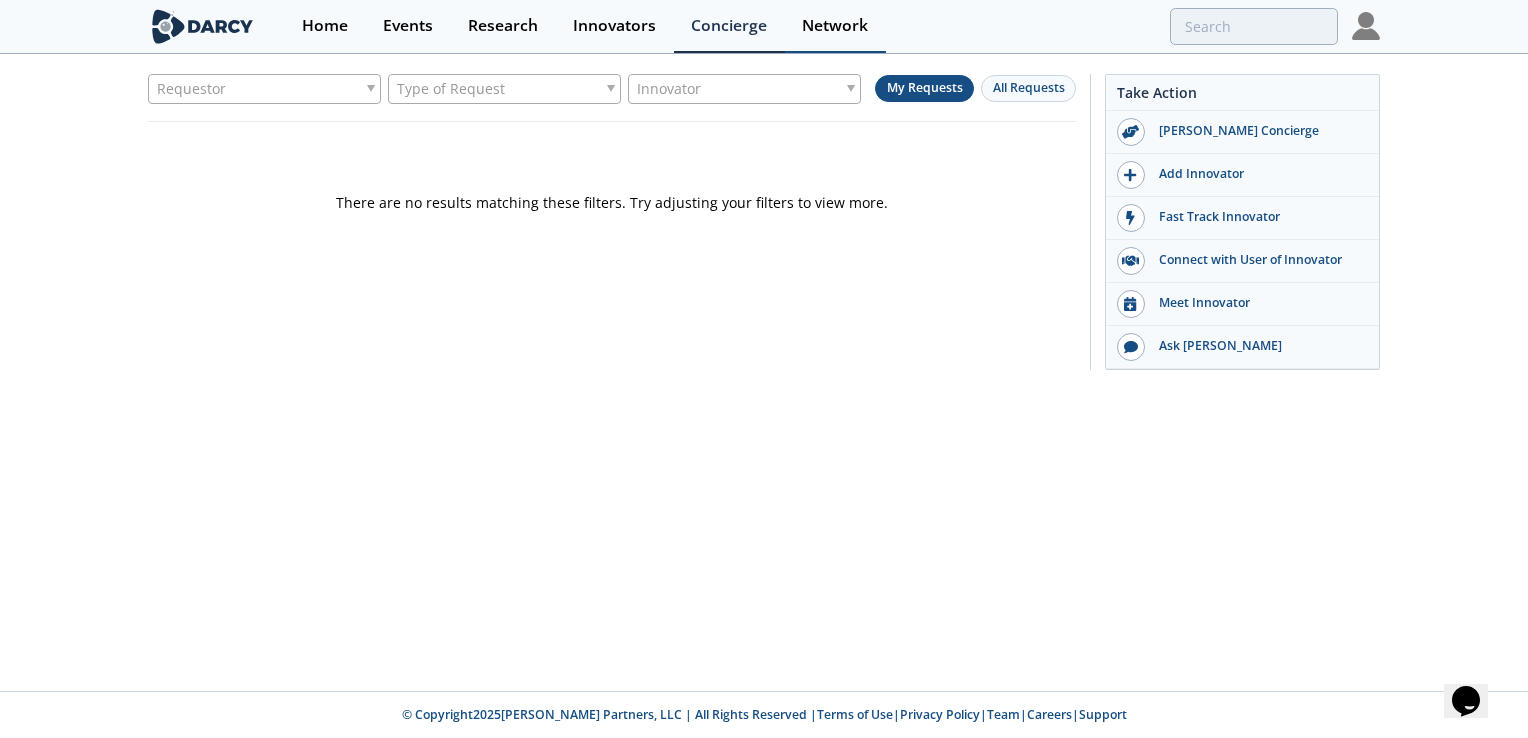 click on "Network" at bounding box center (835, 26) 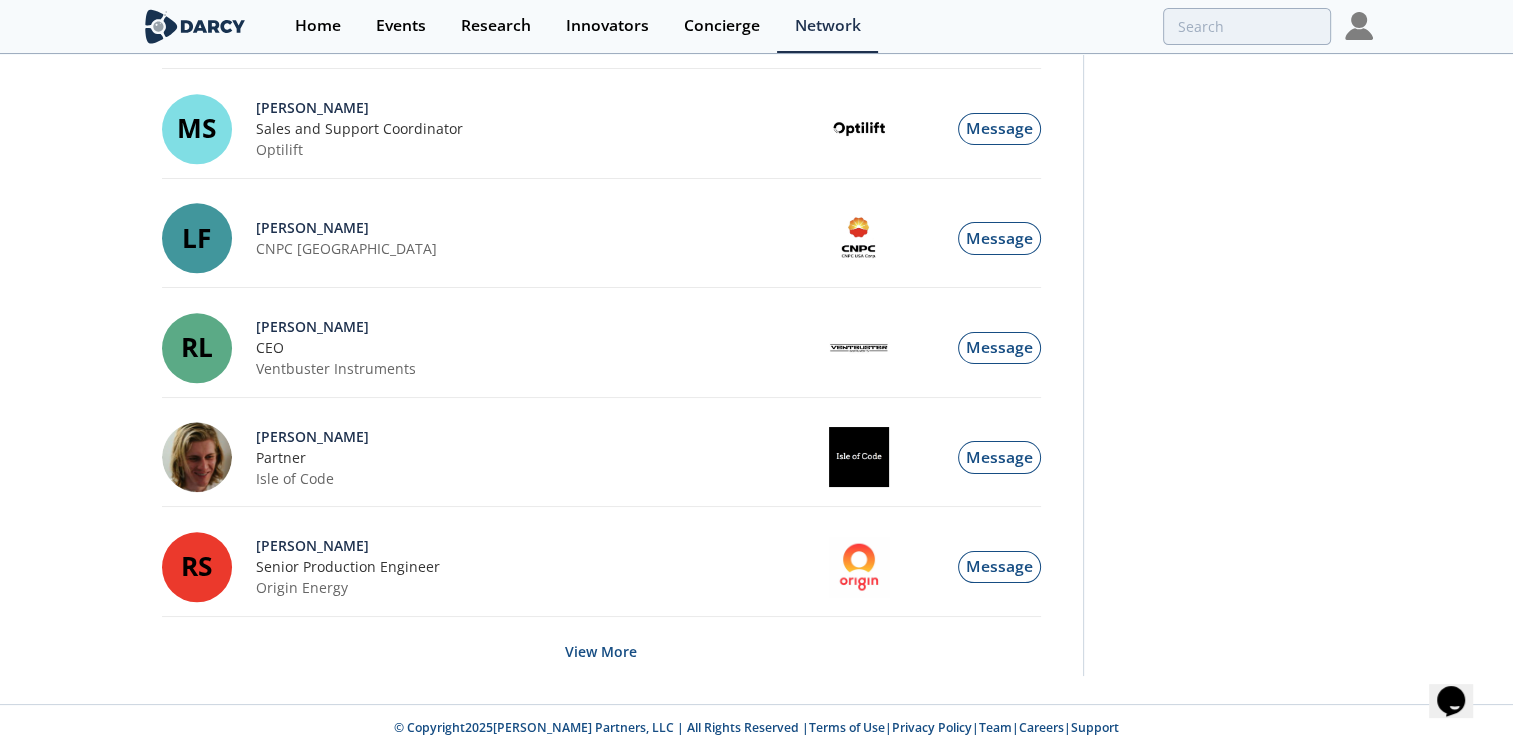 scroll, scrollTop: 2148, scrollLeft: 0, axis: vertical 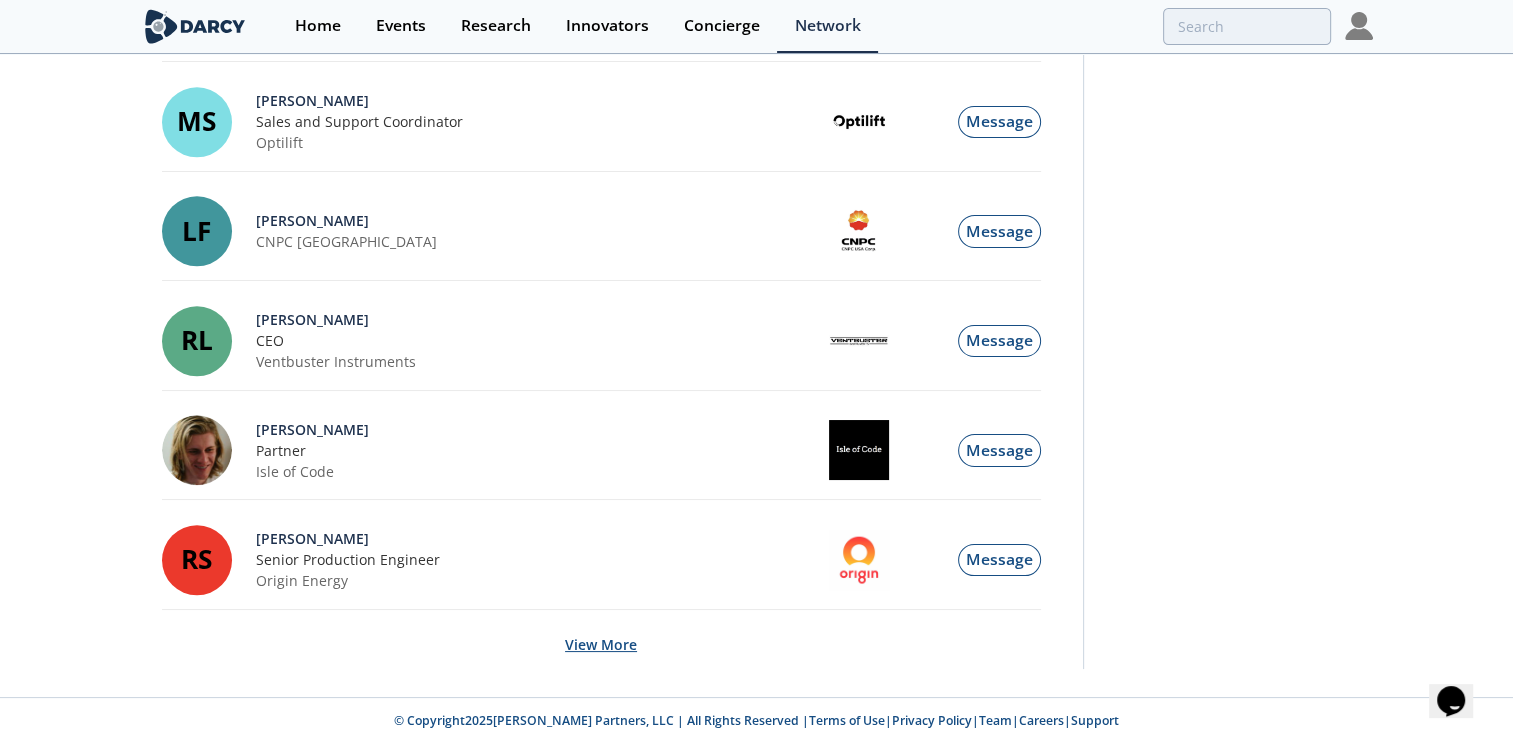 click on "View More" at bounding box center (601, 644) 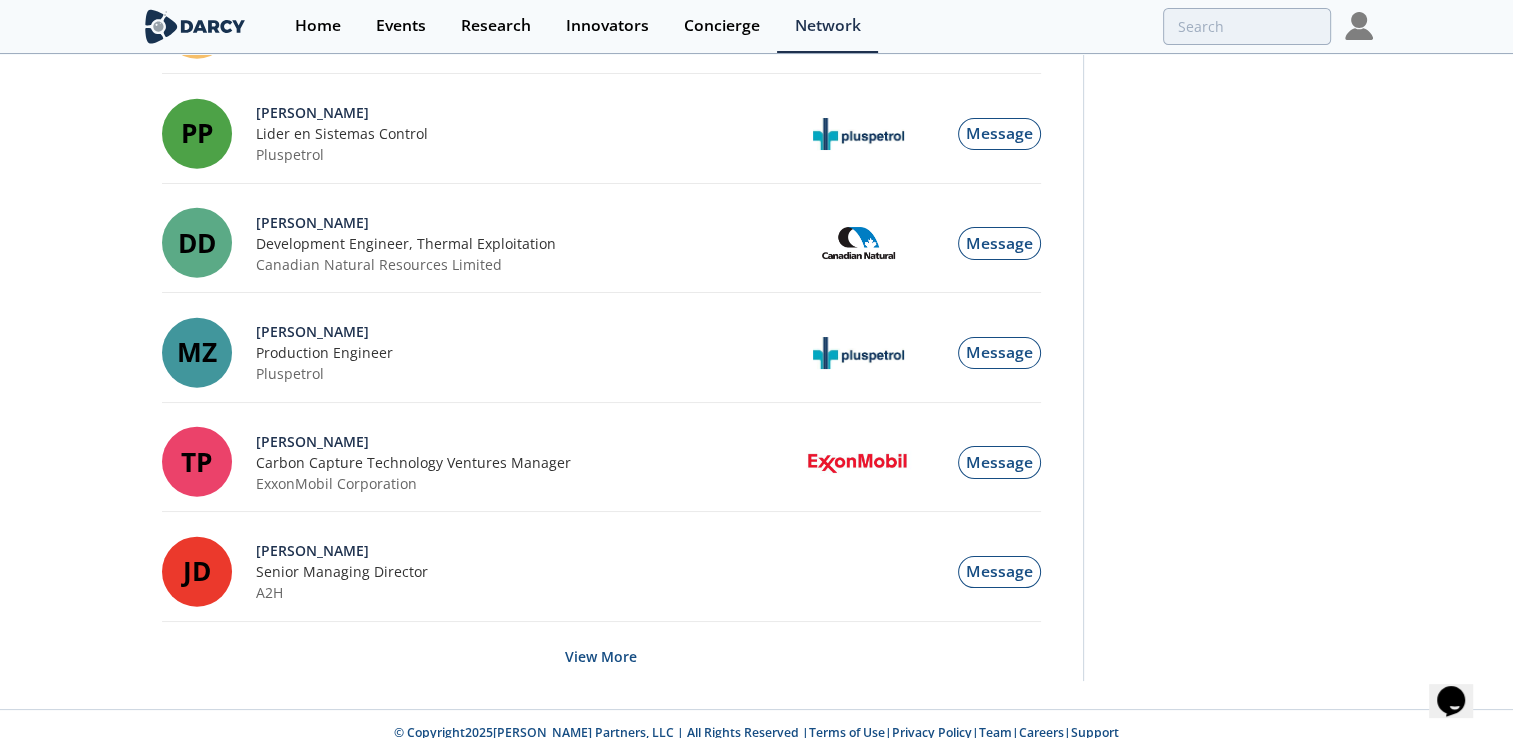 scroll, scrollTop: 4772, scrollLeft: 0, axis: vertical 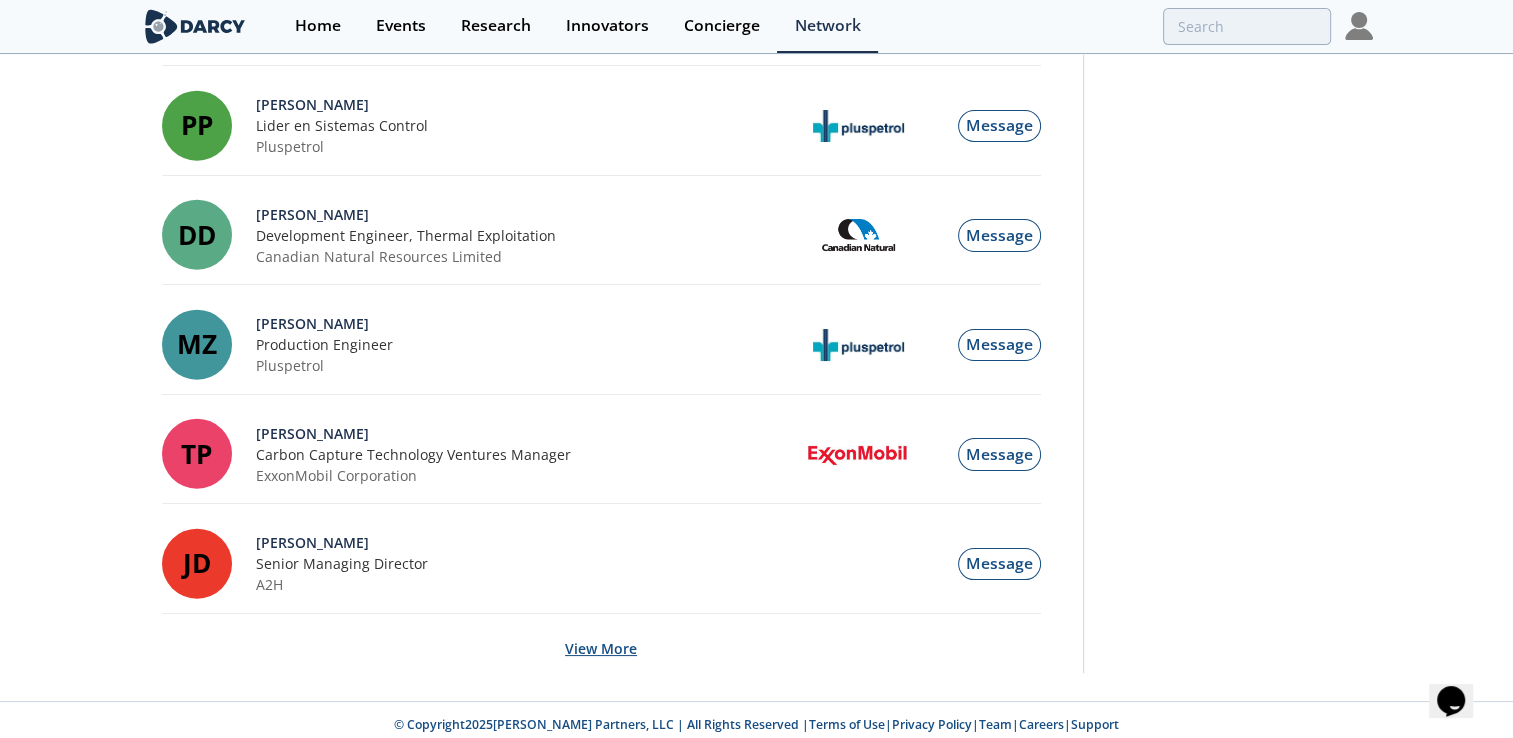 click on "View More" at bounding box center (601, 648) 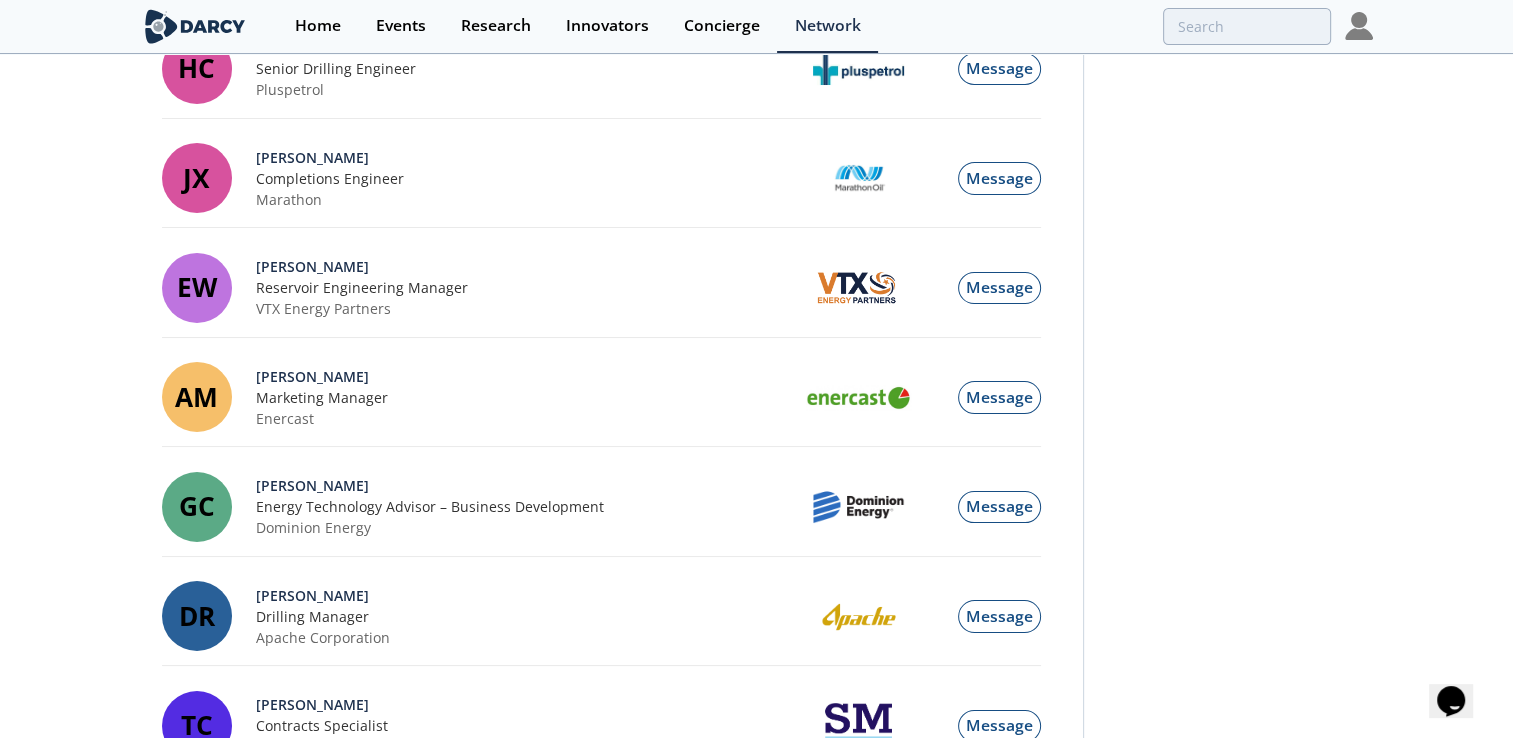 scroll, scrollTop: 7395, scrollLeft: 0, axis: vertical 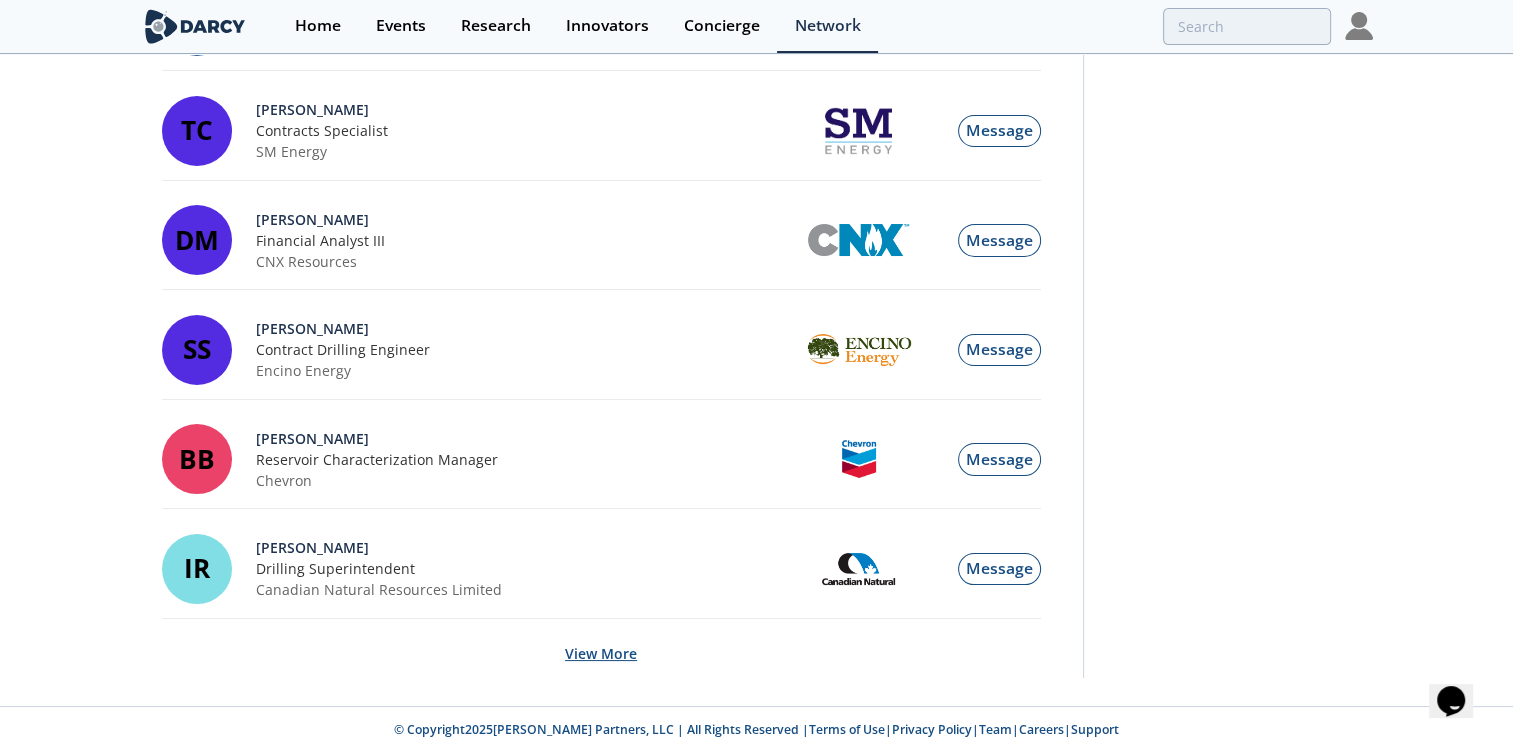click on "View More" at bounding box center (601, 653) 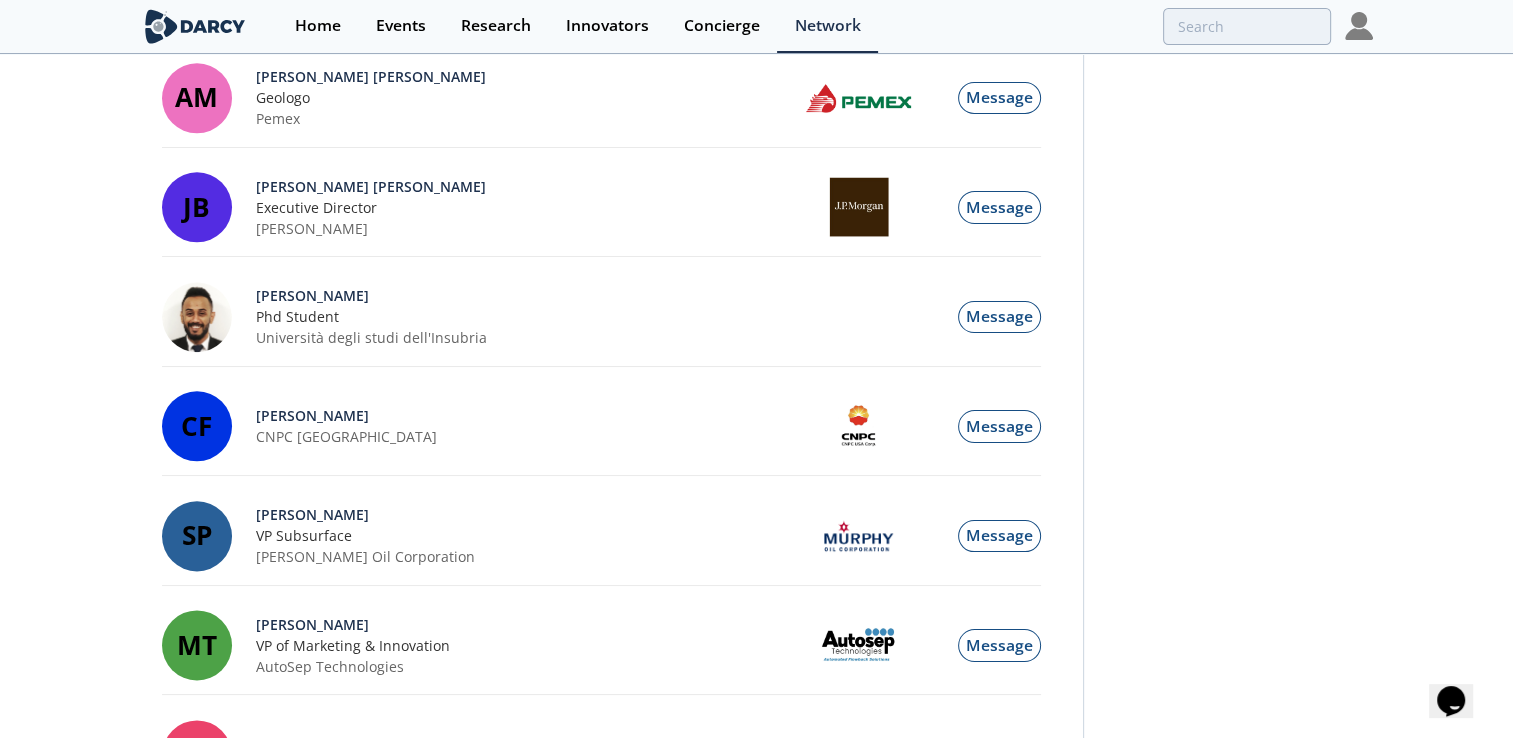 scroll, scrollTop: 10018, scrollLeft: 0, axis: vertical 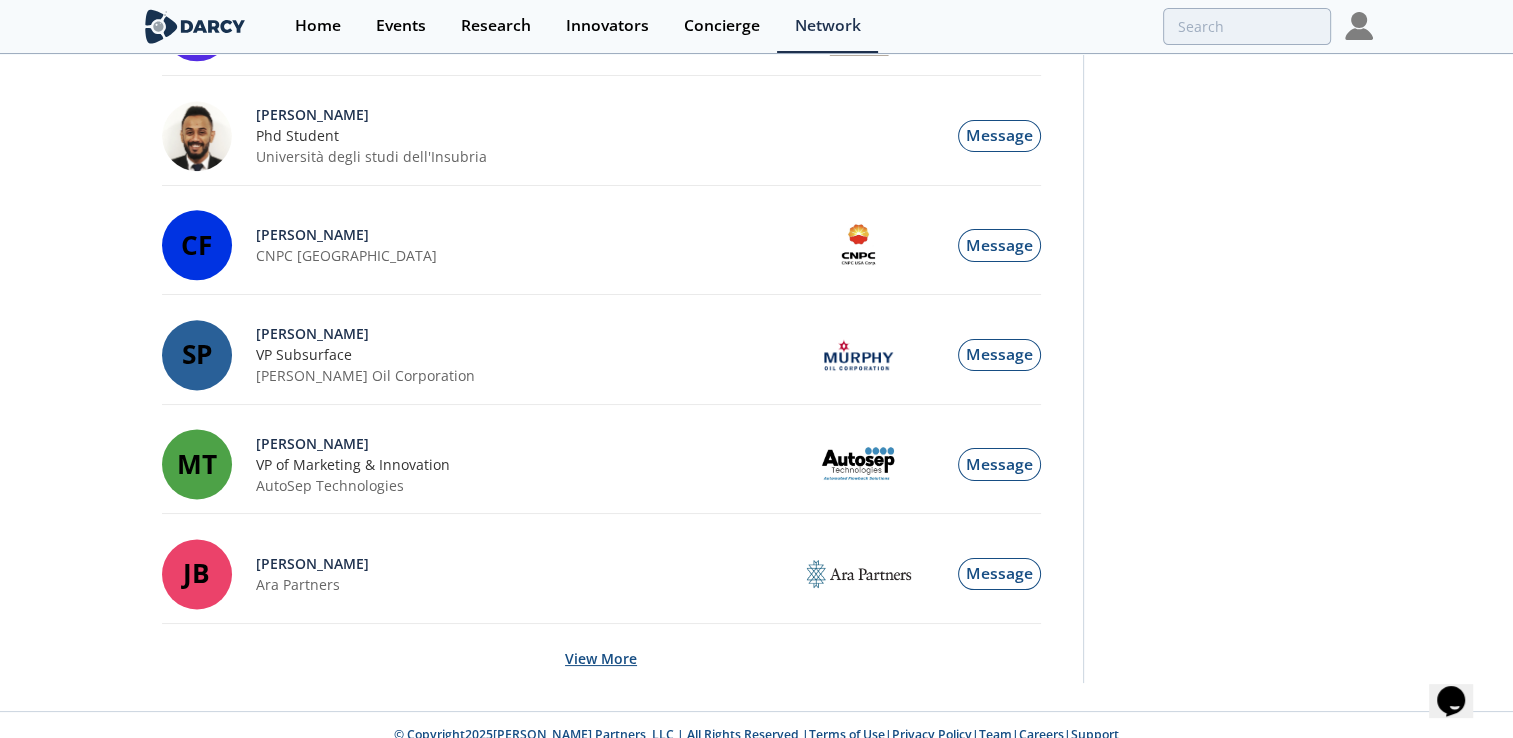 click on "View More" at bounding box center (601, 658) 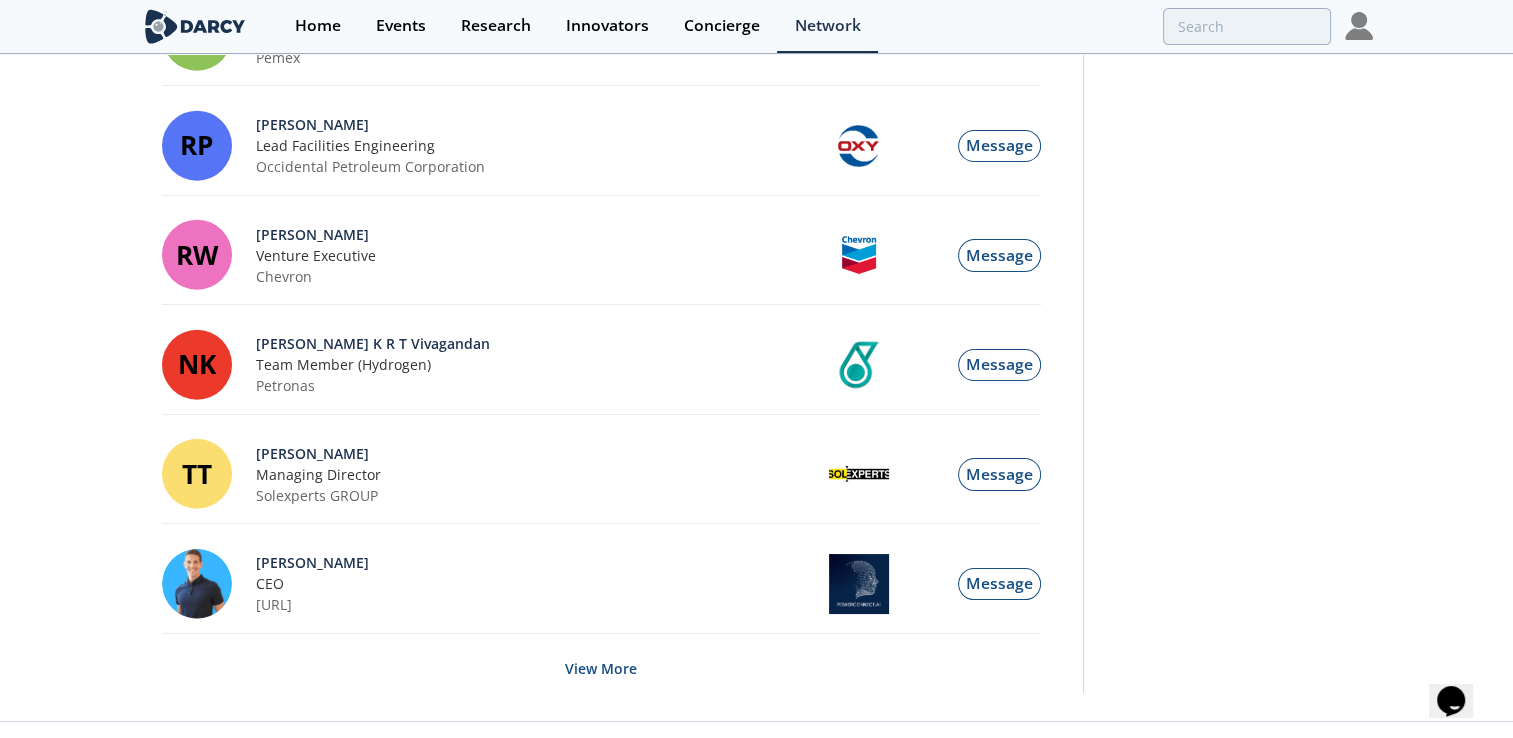 scroll, scrollTop: 12641, scrollLeft: 0, axis: vertical 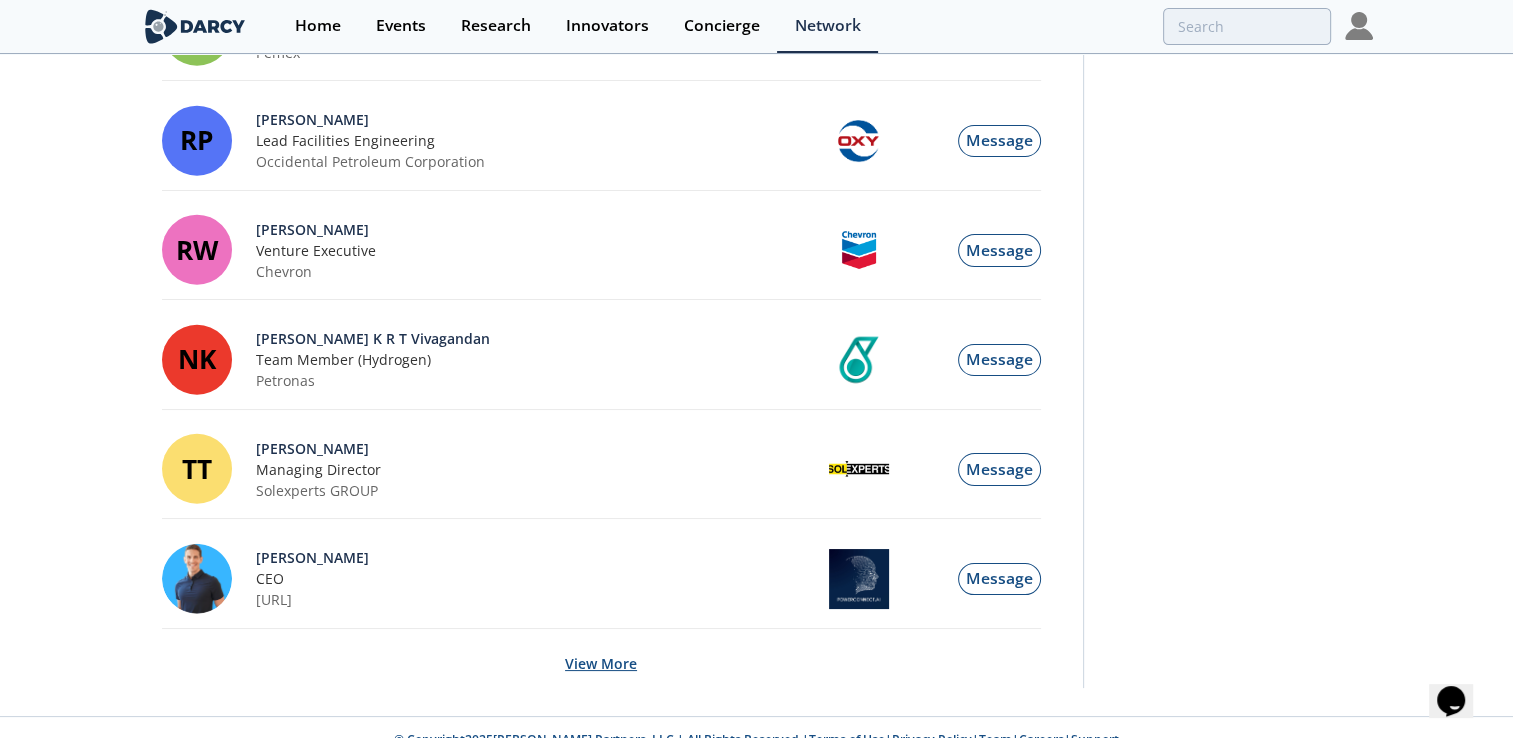 click on "View More" at bounding box center (601, 663) 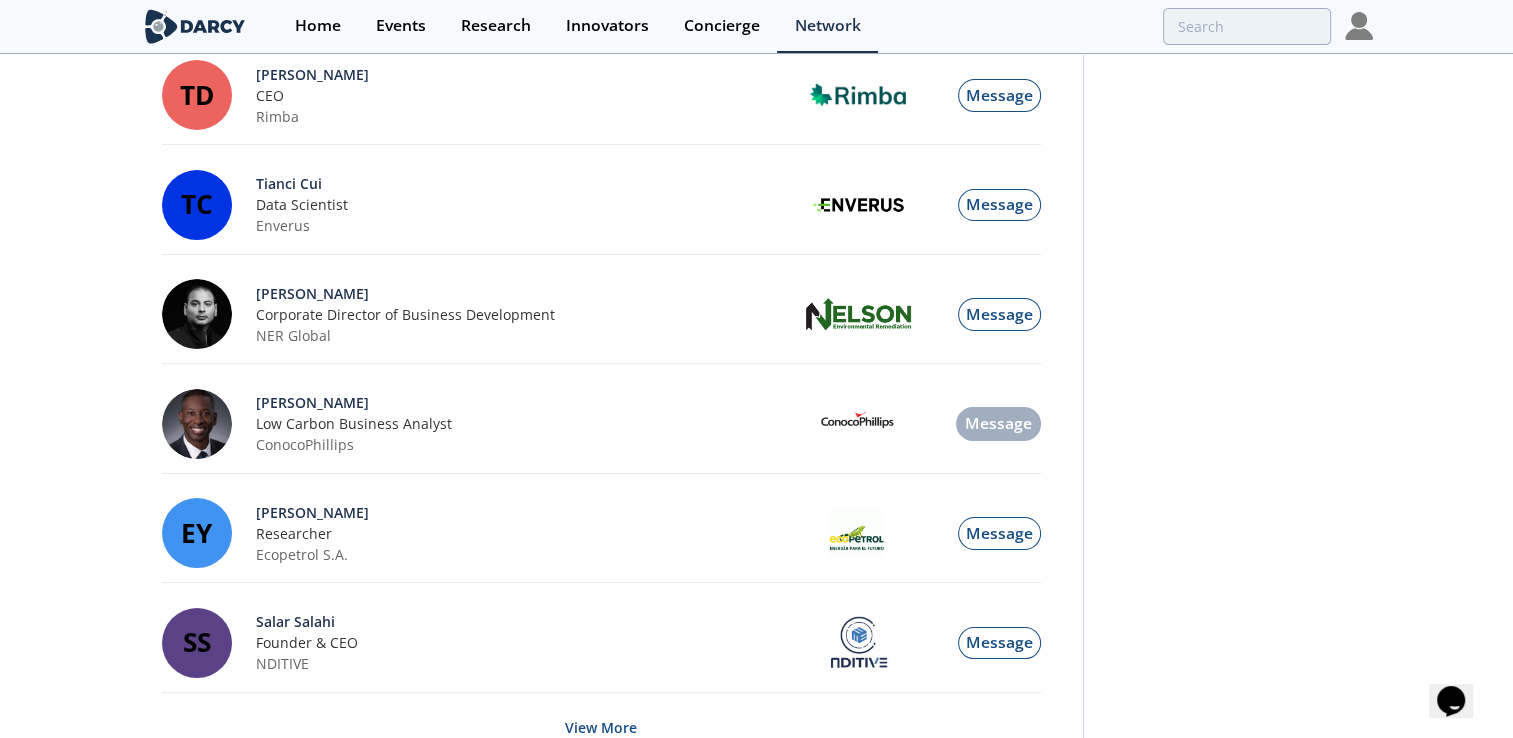 scroll, scrollTop: 15264, scrollLeft: 0, axis: vertical 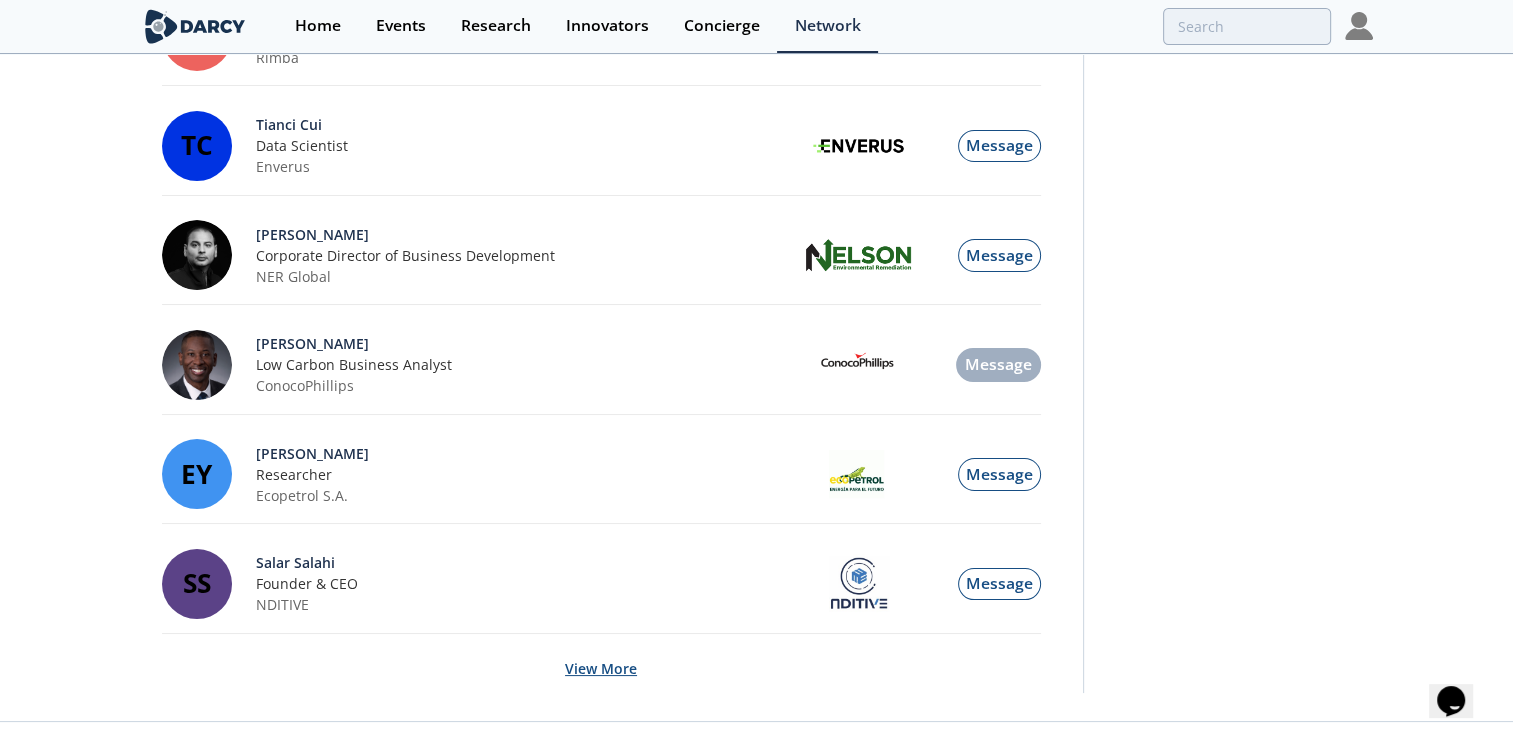 click on "View More" at bounding box center (601, 668) 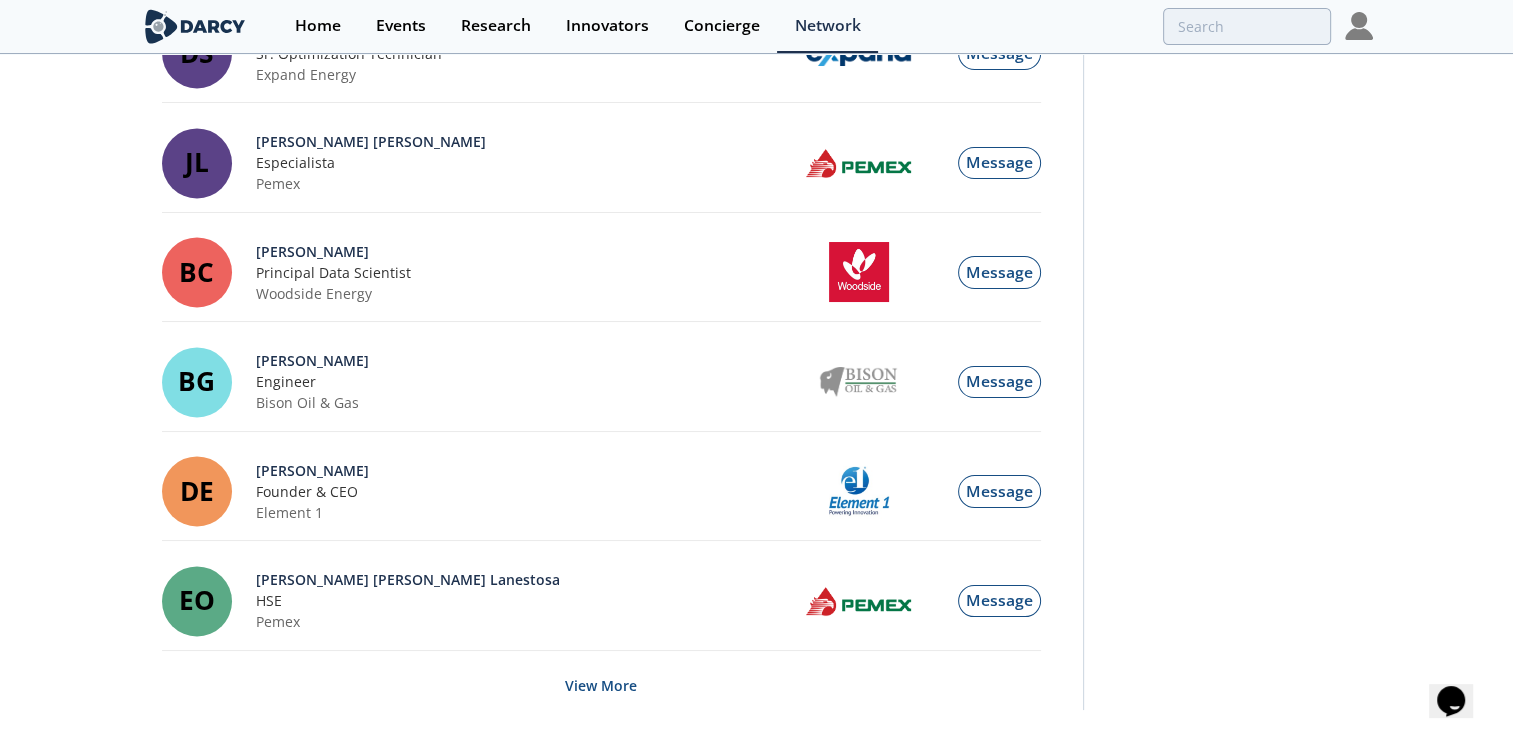scroll, scrollTop: 17901, scrollLeft: 0, axis: vertical 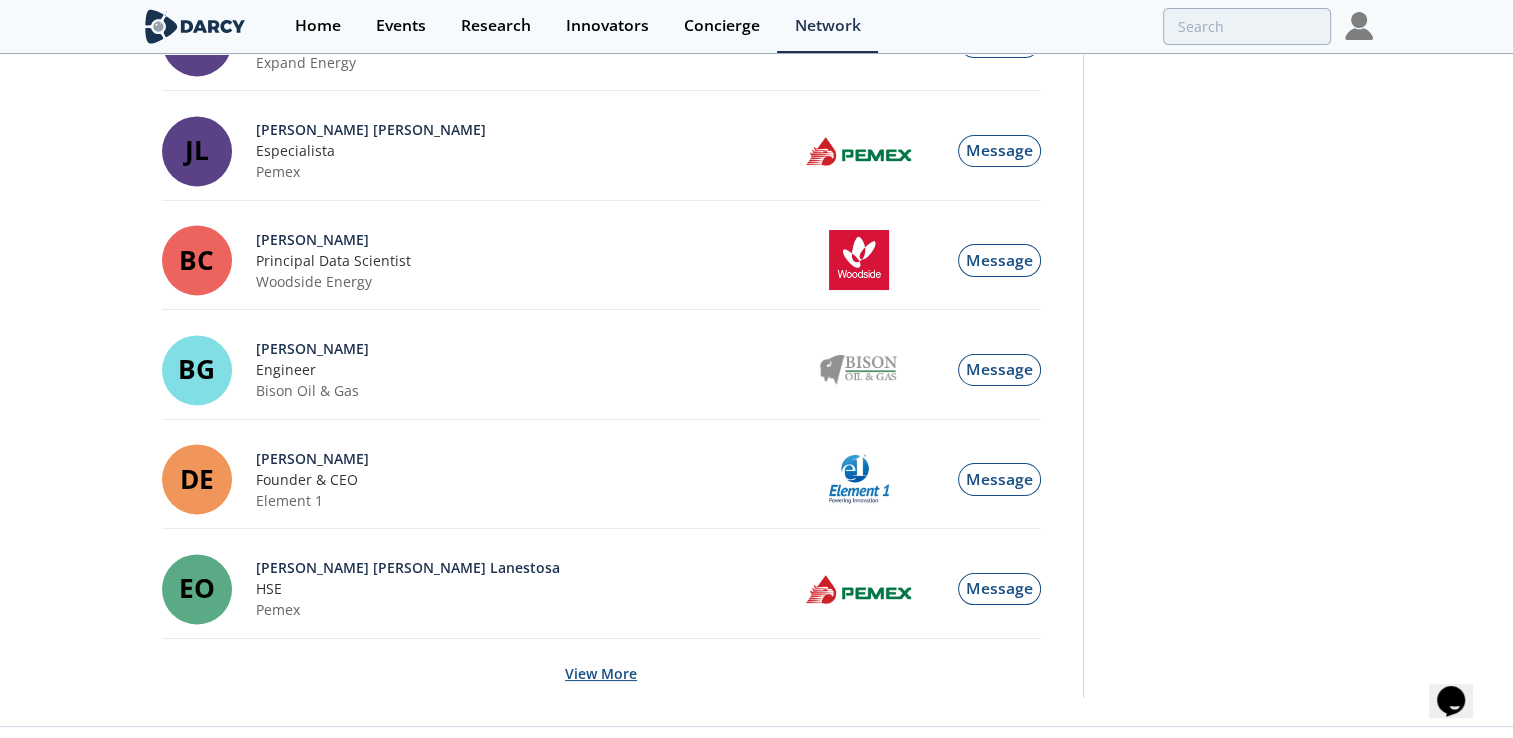 click on "View More" at bounding box center [601, 673] 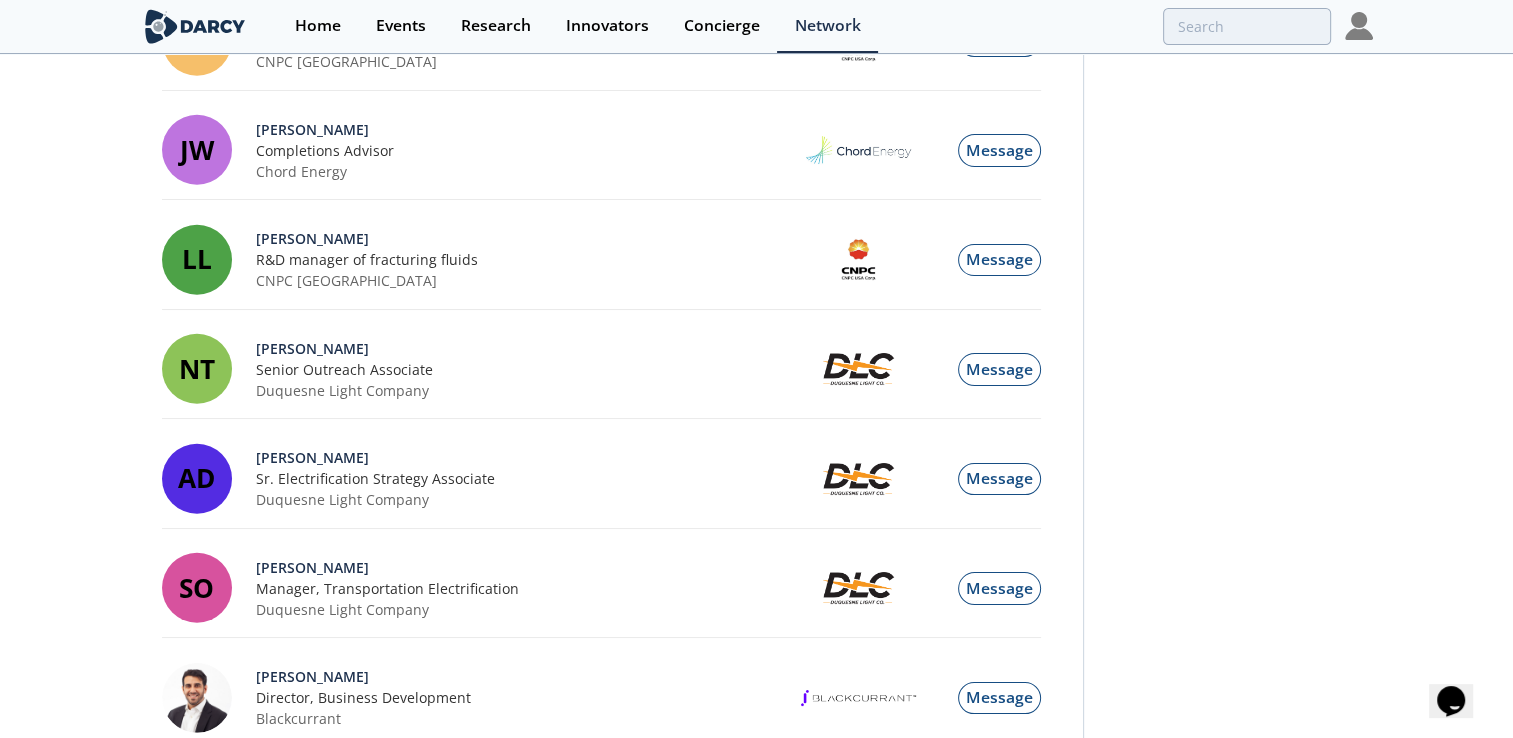 scroll, scrollTop: 20546, scrollLeft: 0, axis: vertical 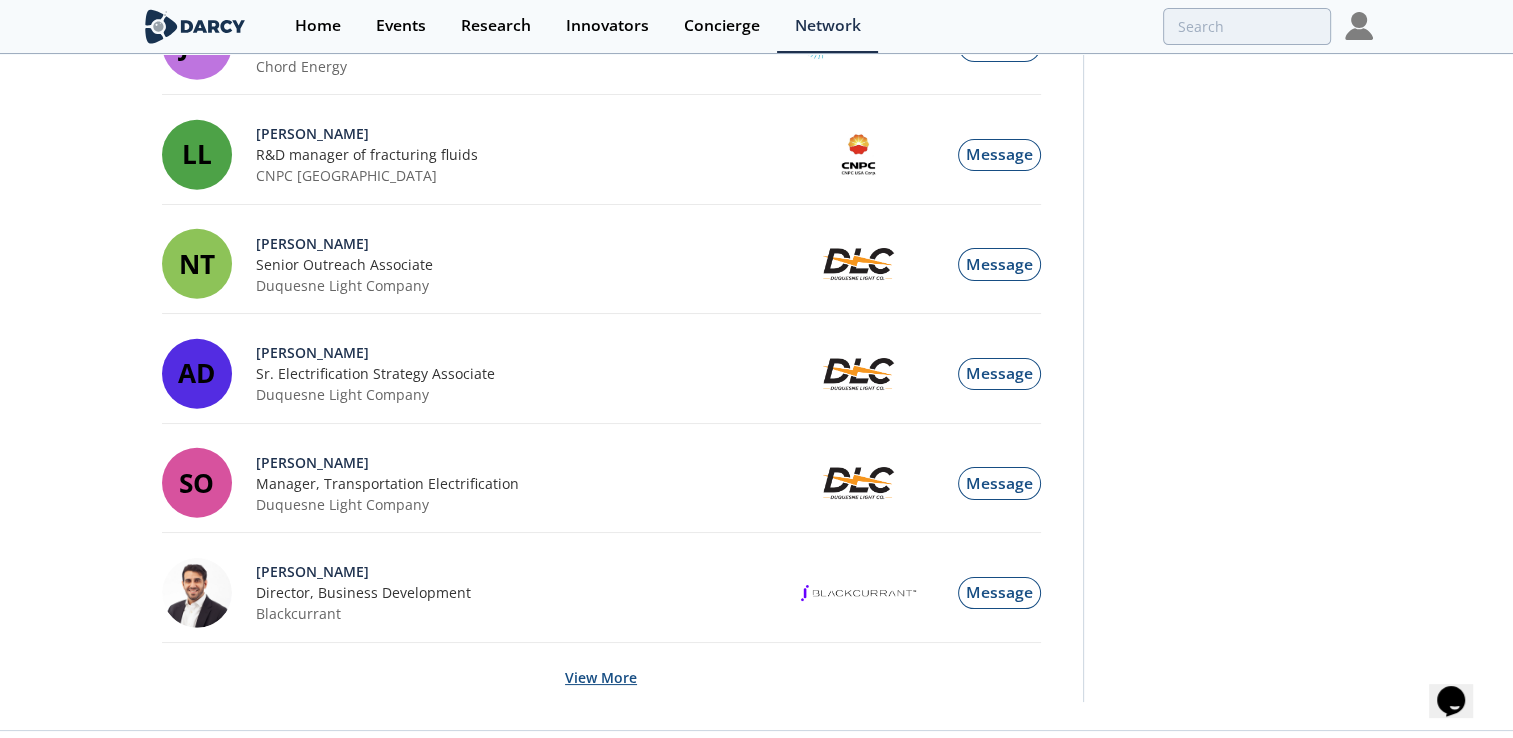 click on "View More" at bounding box center (601, 677) 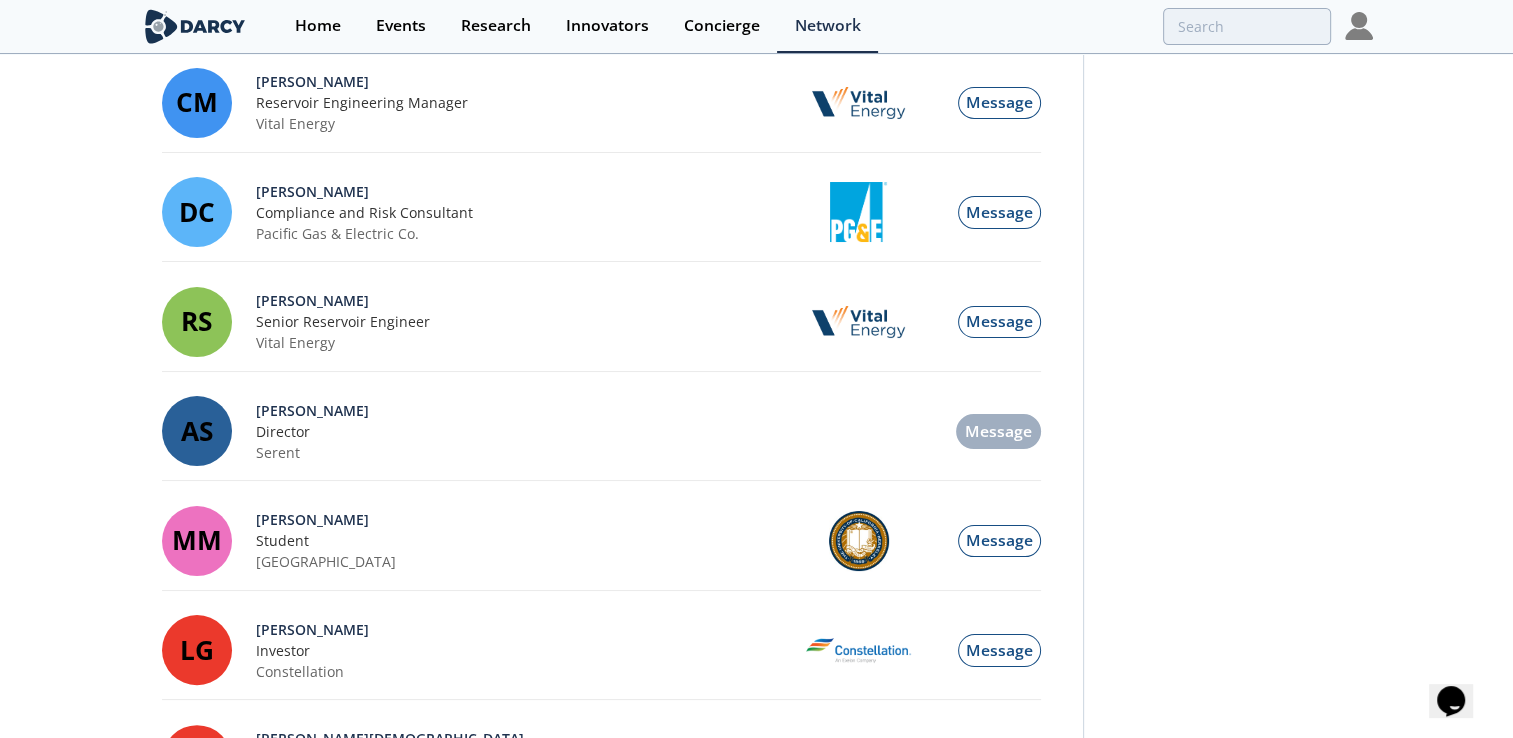scroll, scrollTop: 23169, scrollLeft: 0, axis: vertical 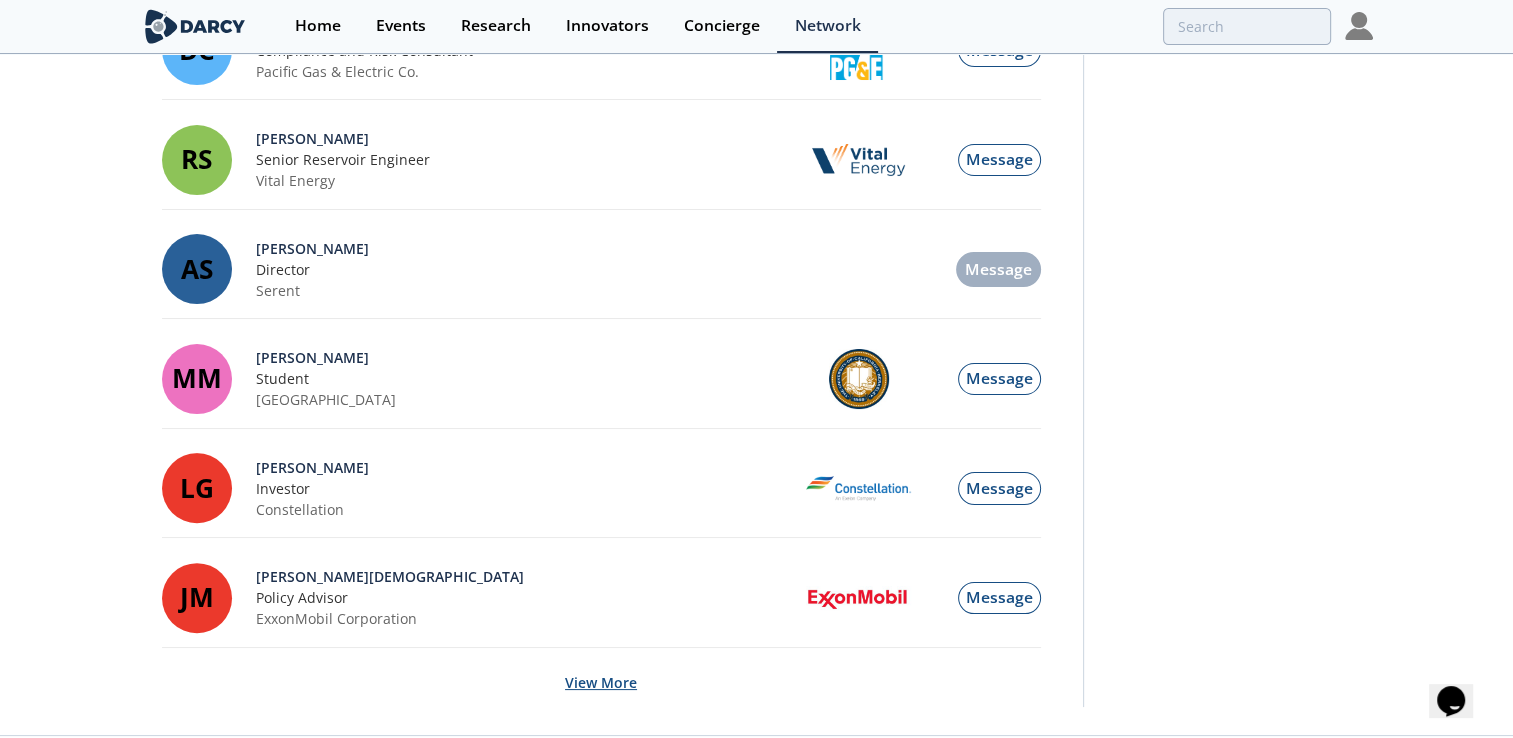 click on "View More" at bounding box center (601, 682) 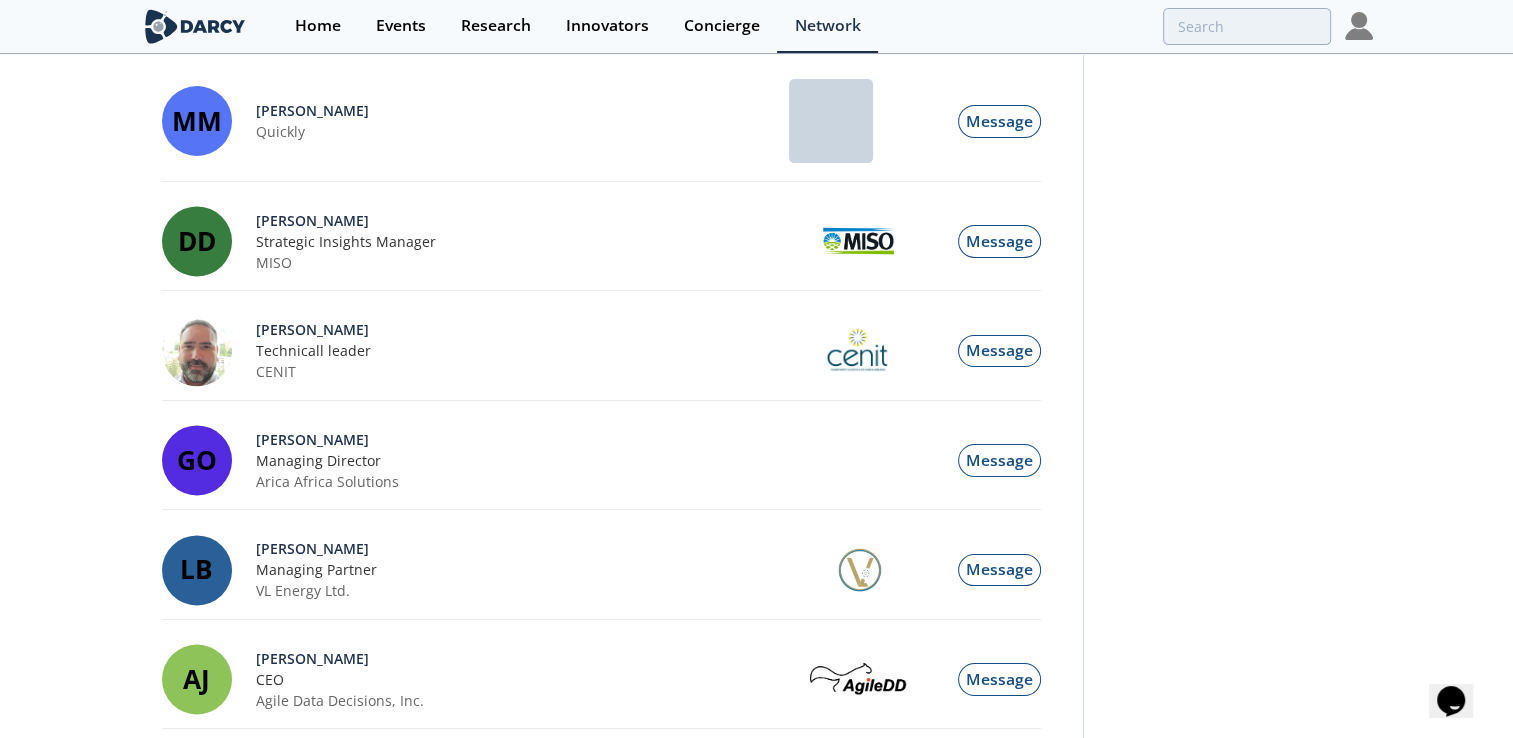 scroll, scrollTop: 25813, scrollLeft: 0, axis: vertical 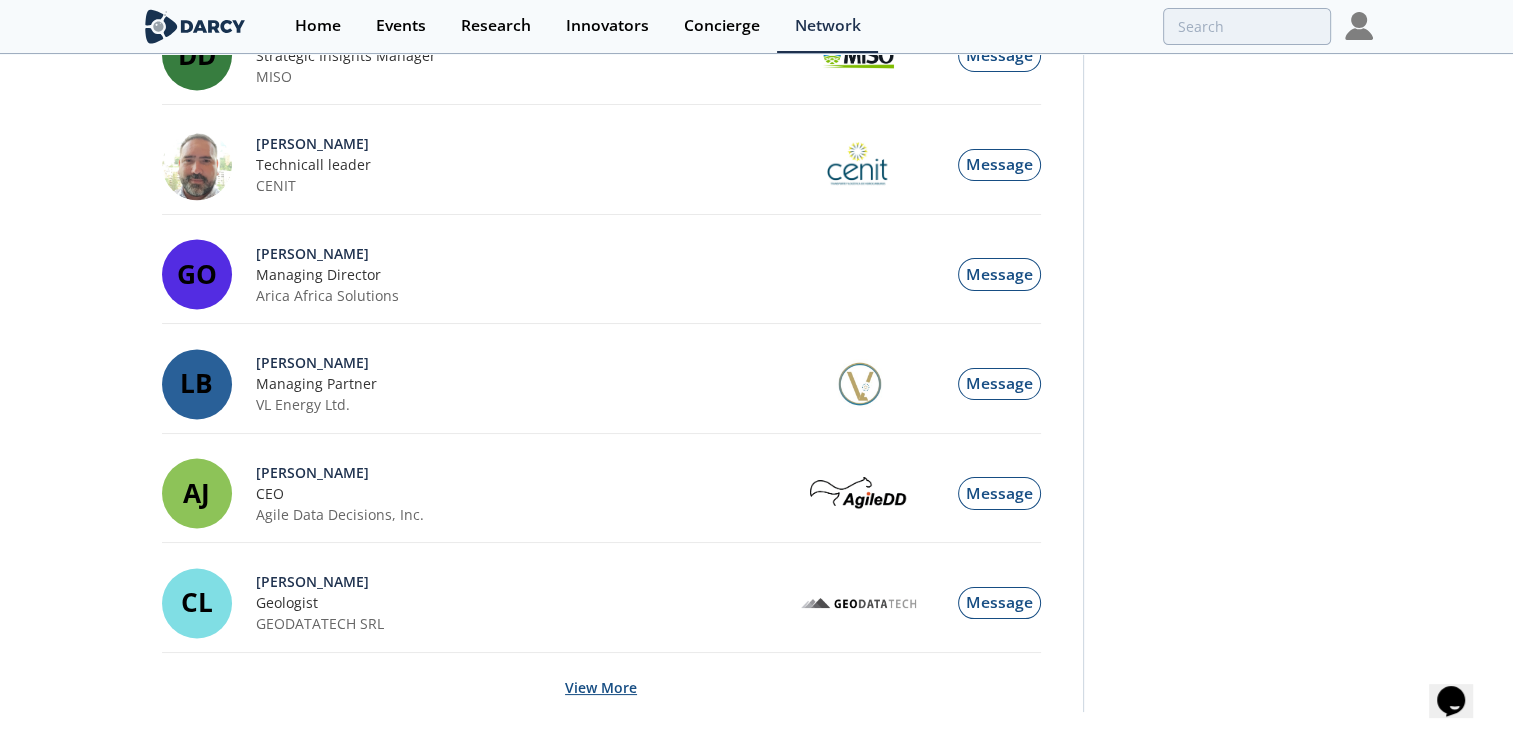 click on "View More" at bounding box center (601, 687) 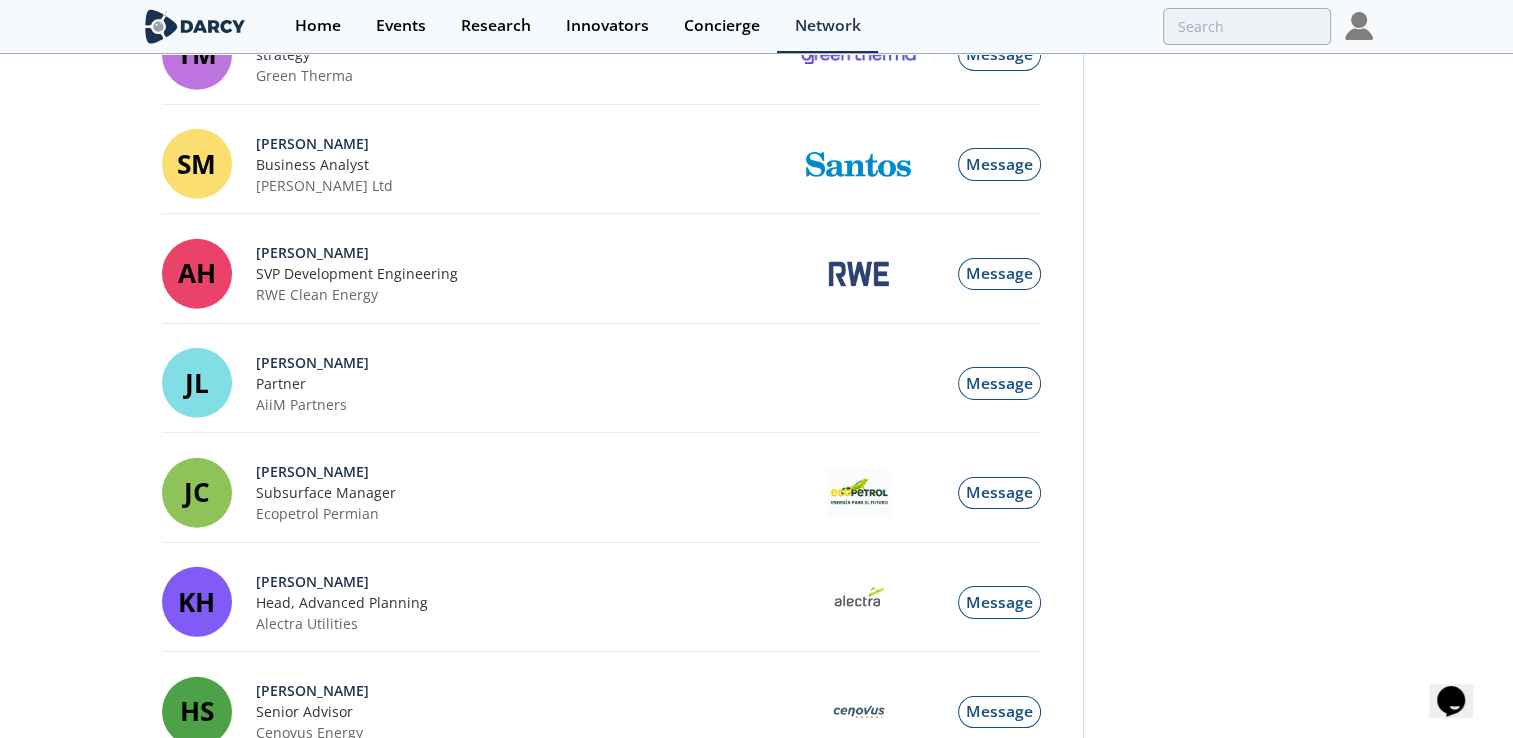 scroll, scrollTop: 28436, scrollLeft: 0, axis: vertical 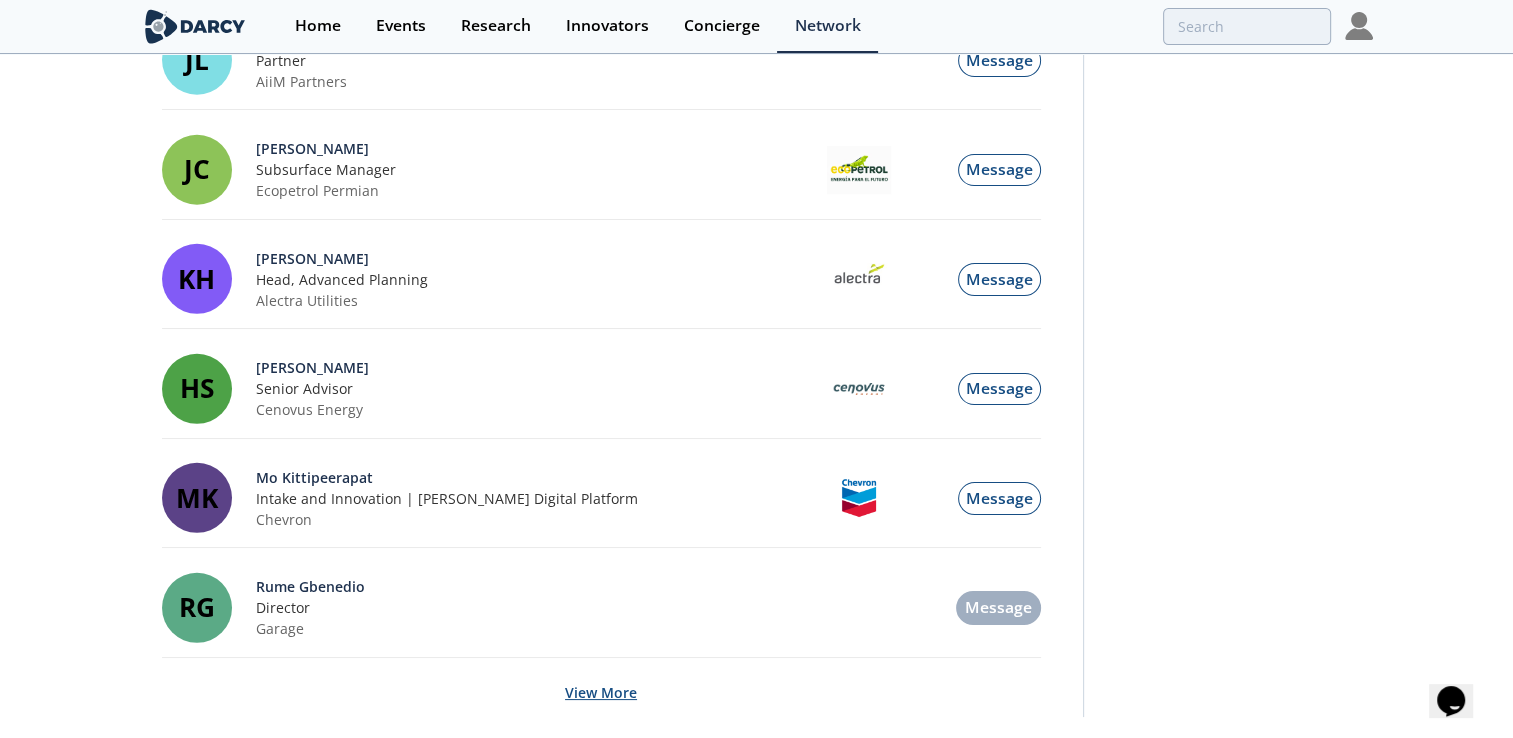 click on "View More" at bounding box center (601, 692) 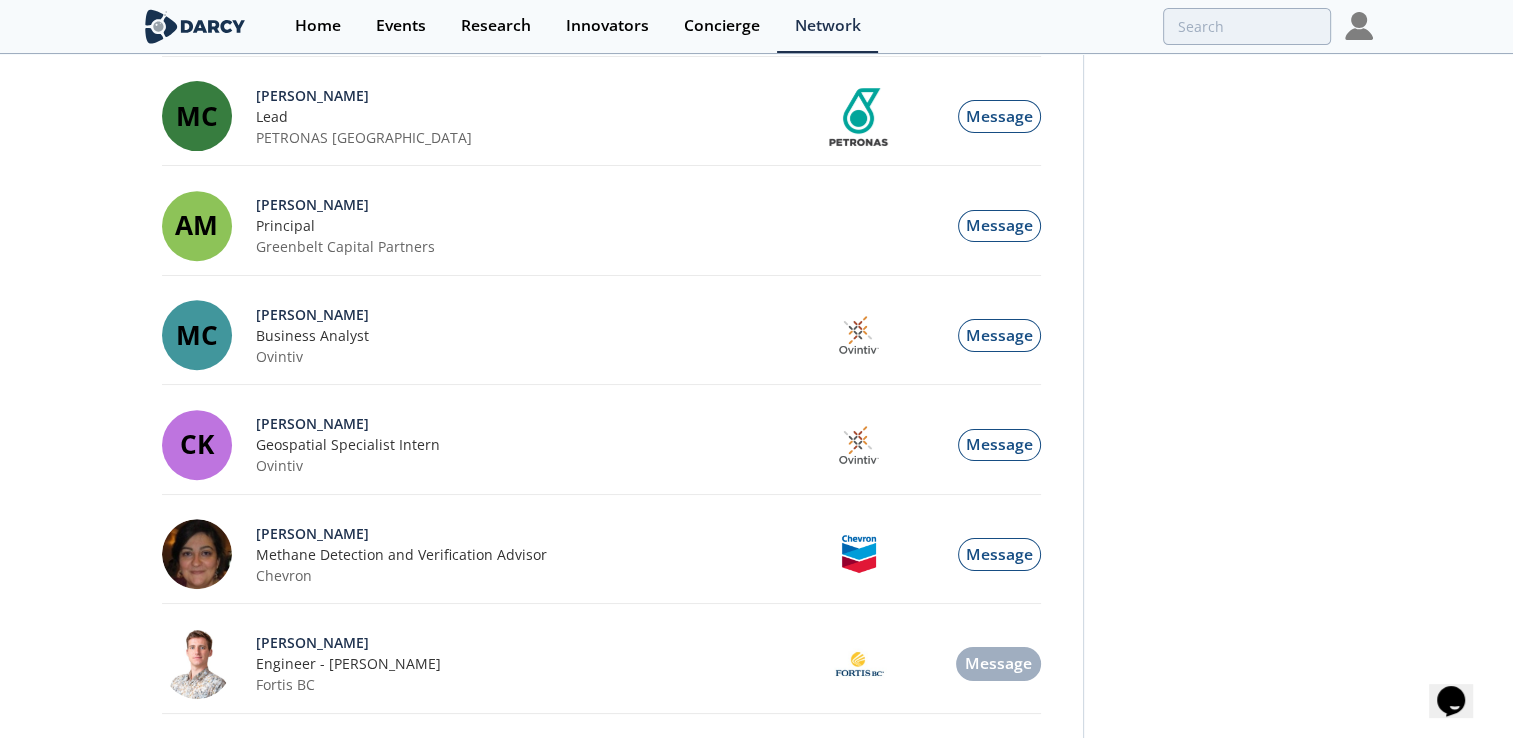scroll, scrollTop: 31036, scrollLeft: 0, axis: vertical 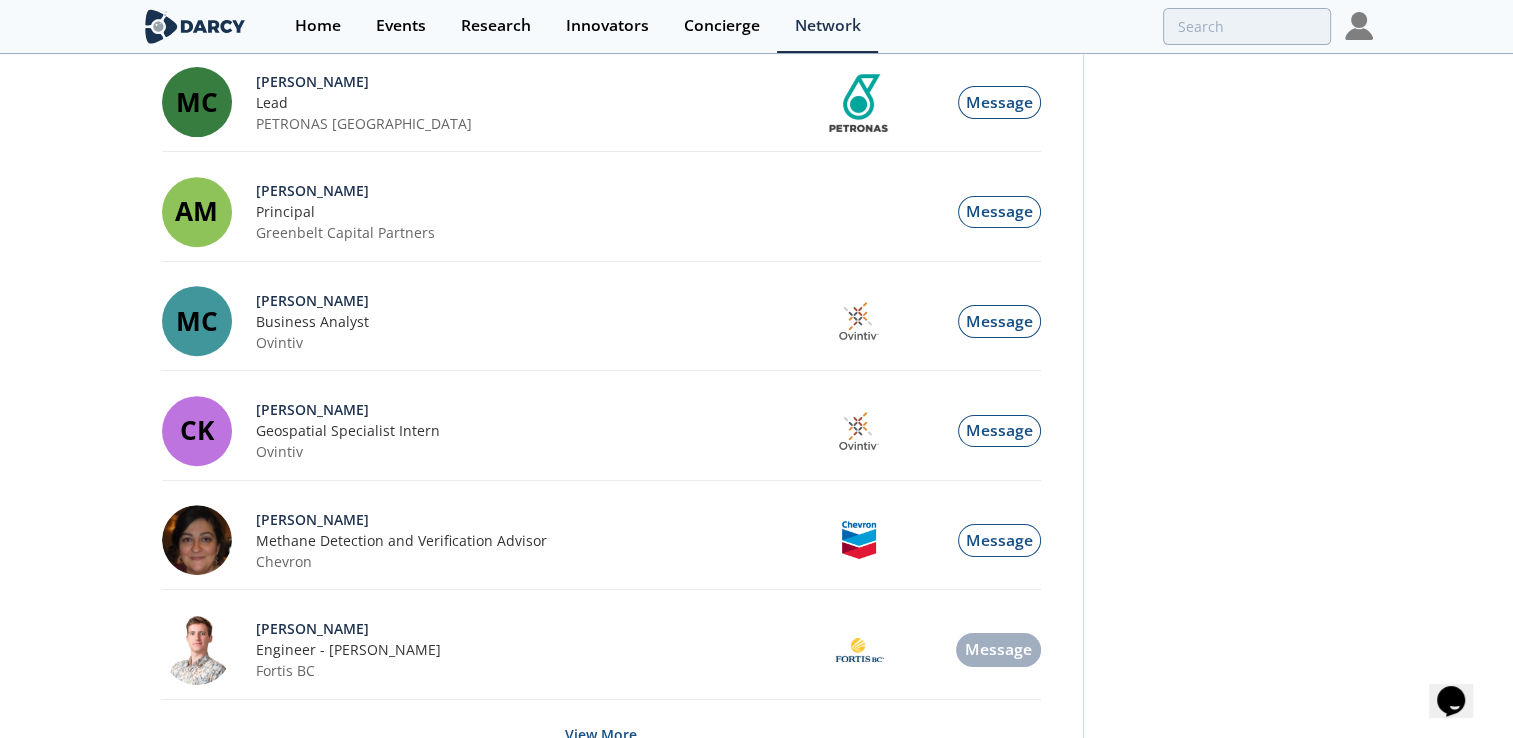 click on "View More" at bounding box center (601, 734) 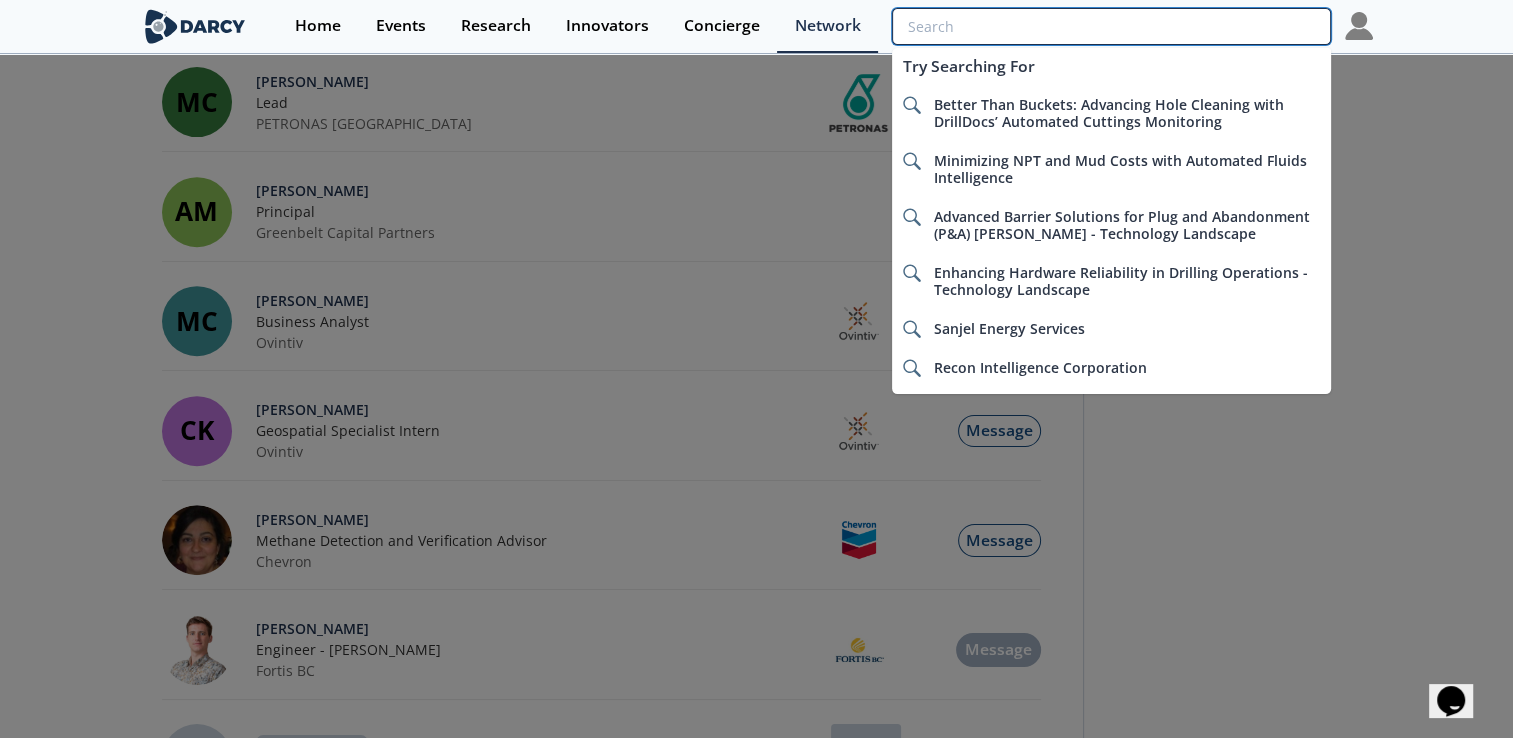 click at bounding box center [1111, 26] 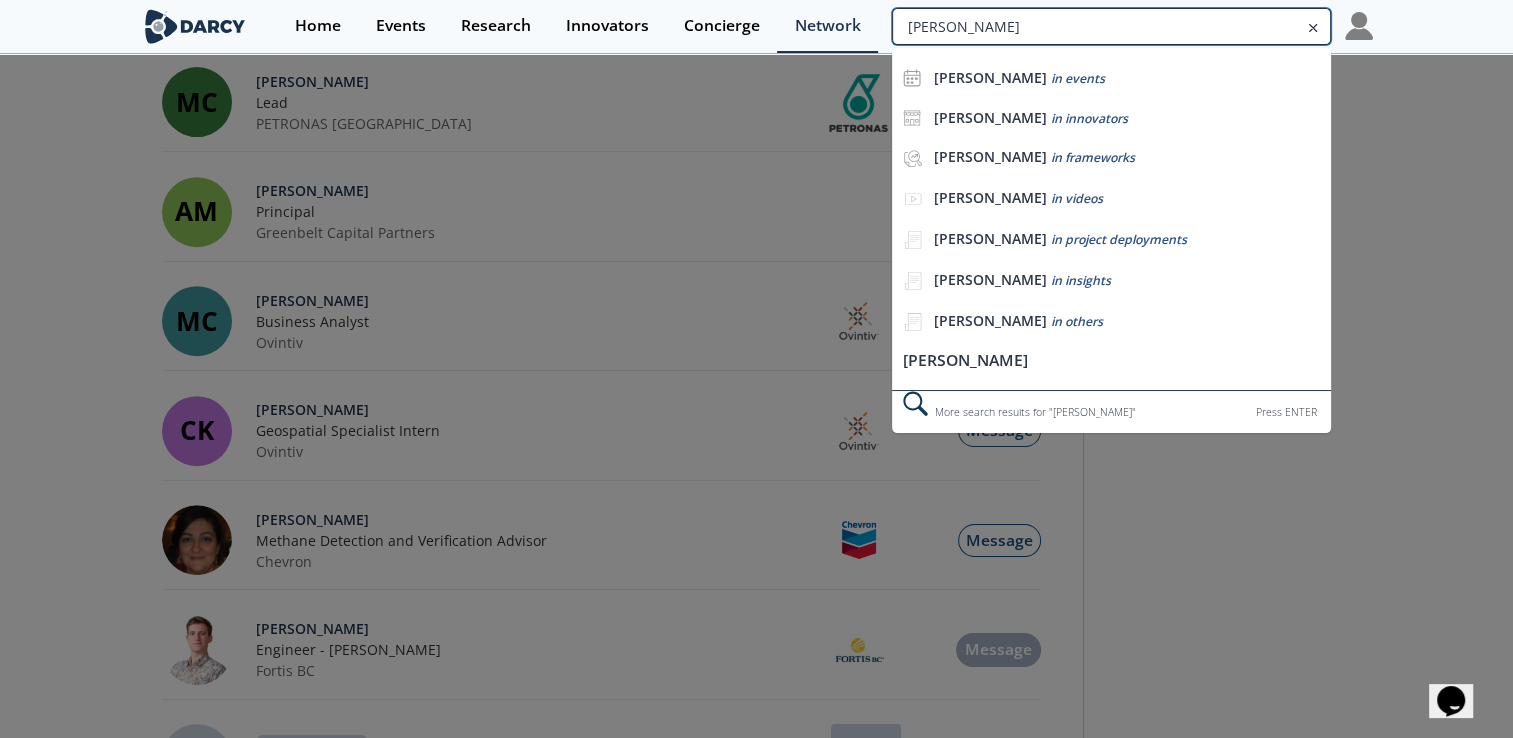 type on "chau" 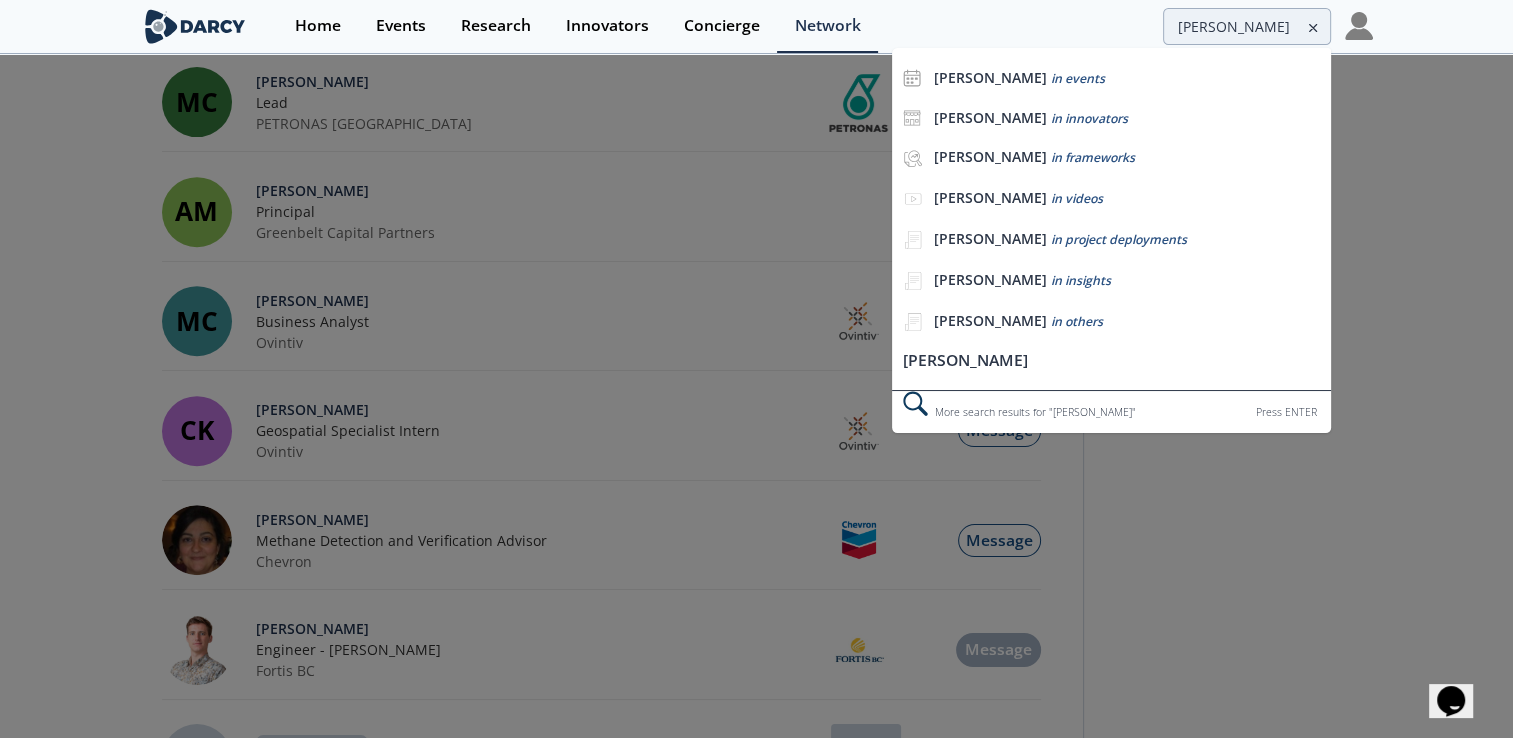 click on "Press ENTER" at bounding box center (1286, 412) 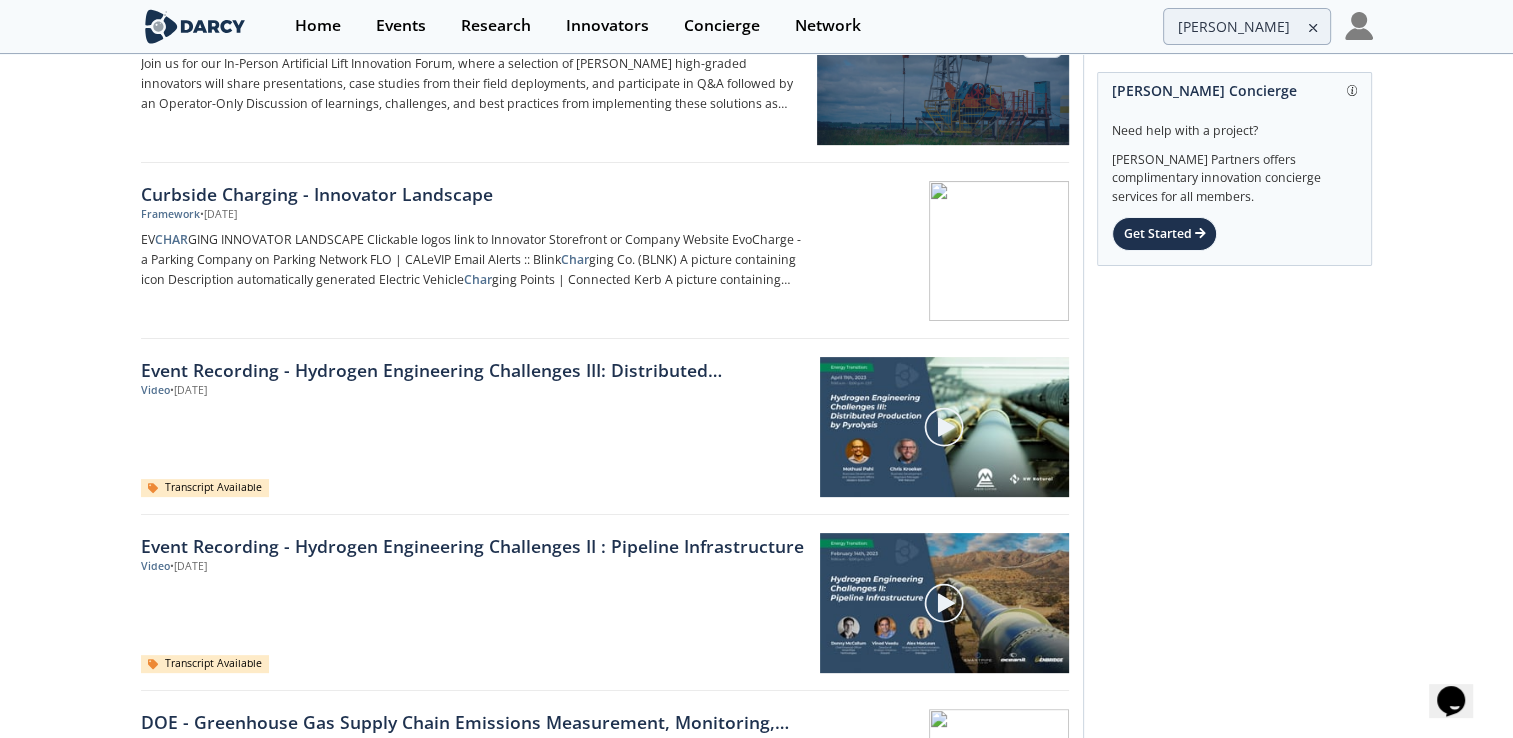 scroll, scrollTop: 600, scrollLeft: 0, axis: vertical 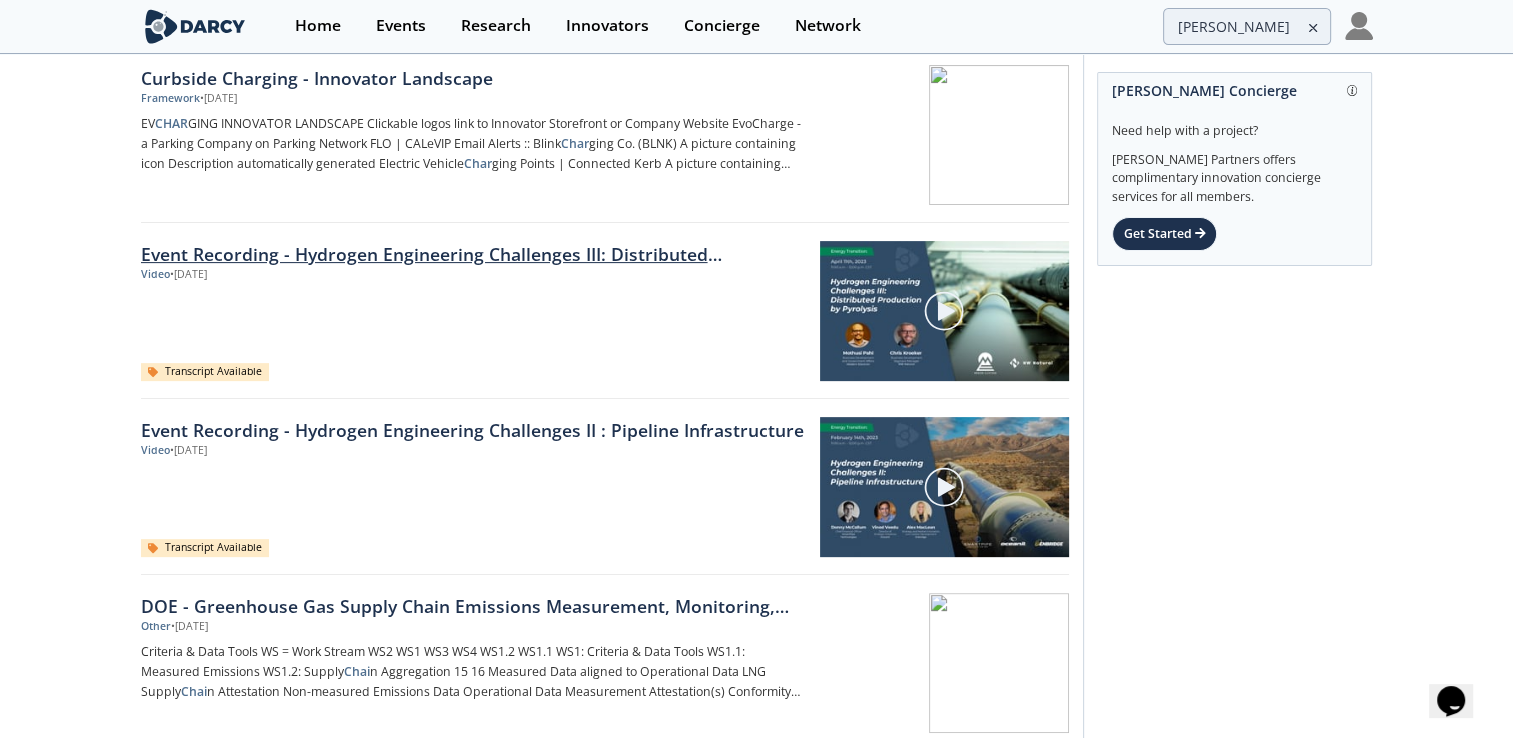 click on "Event Recording - Hydrogen Engineering Challenges III: Distributed Production by Pyrolysis" at bounding box center (473, 254) 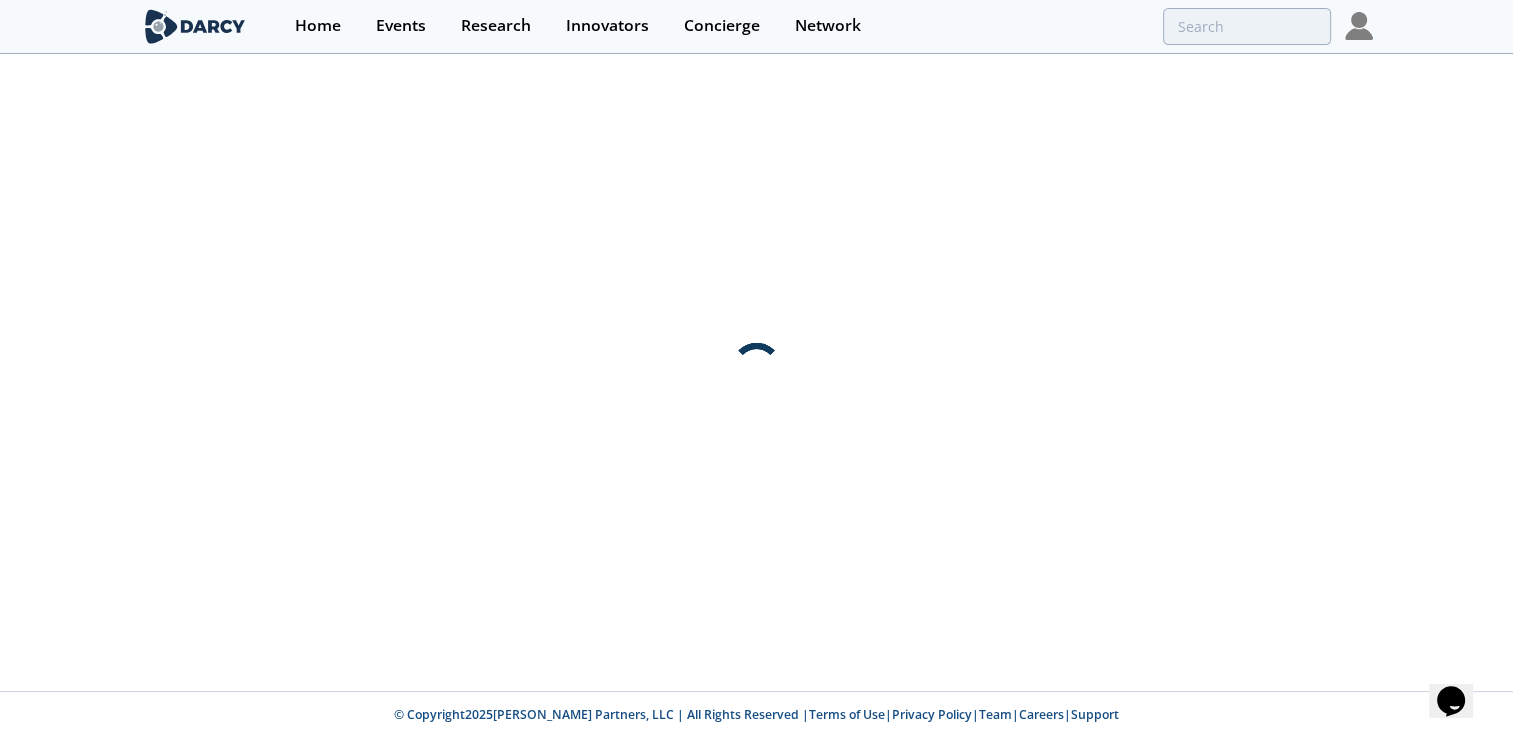 scroll, scrollTop: 0, scrollLeft: 0, axis: both 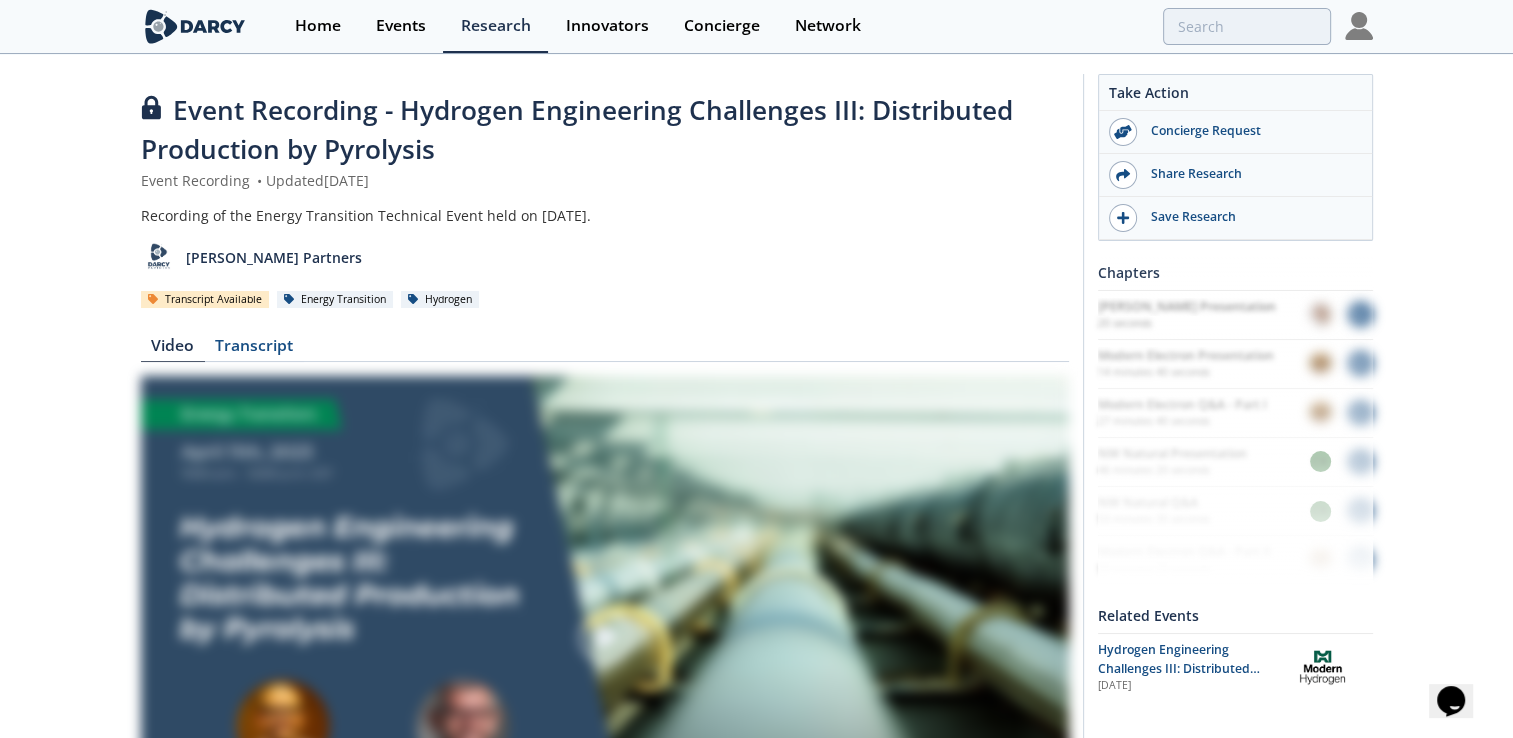 click at bounding box center (1359, 26) 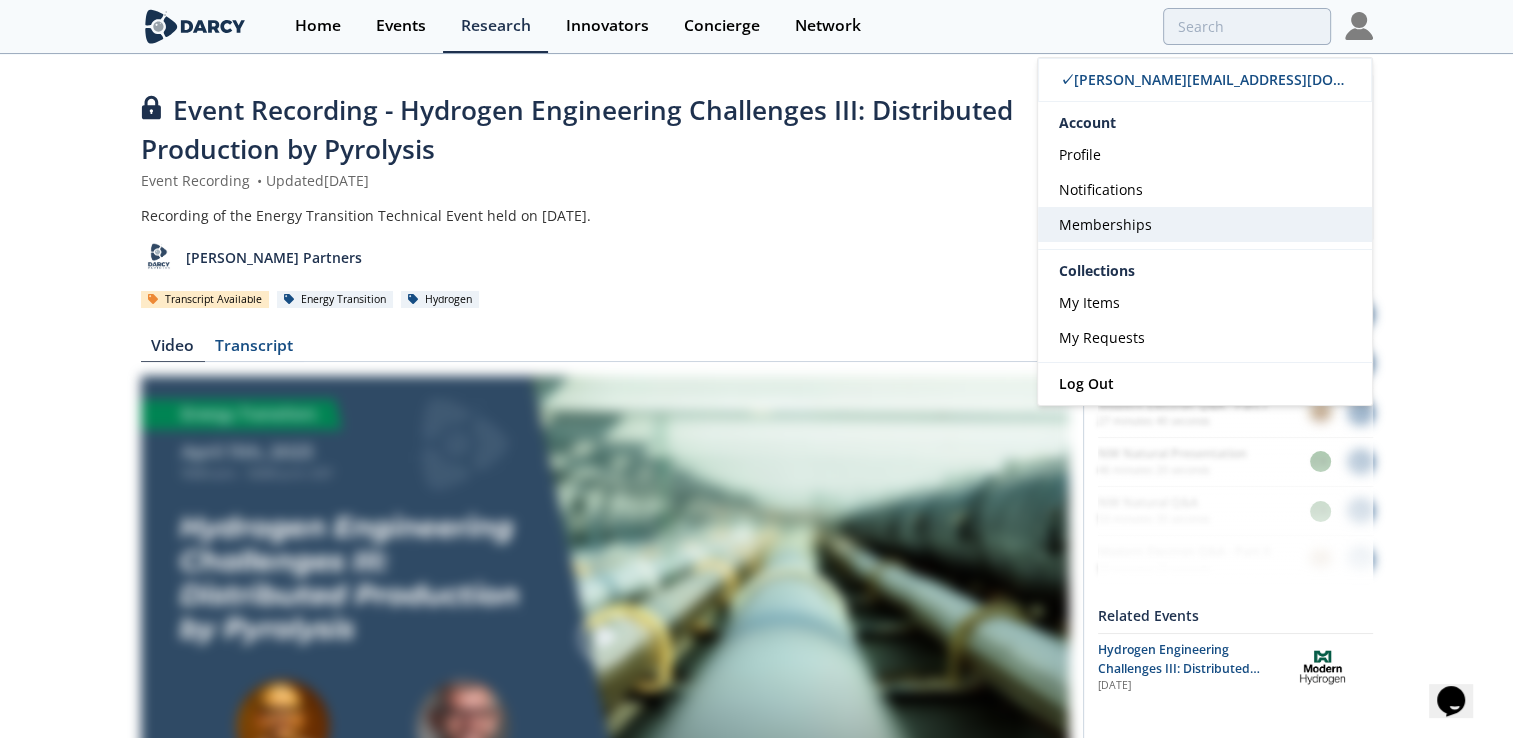click on "Memberships" at bounding box center (1105, 224) 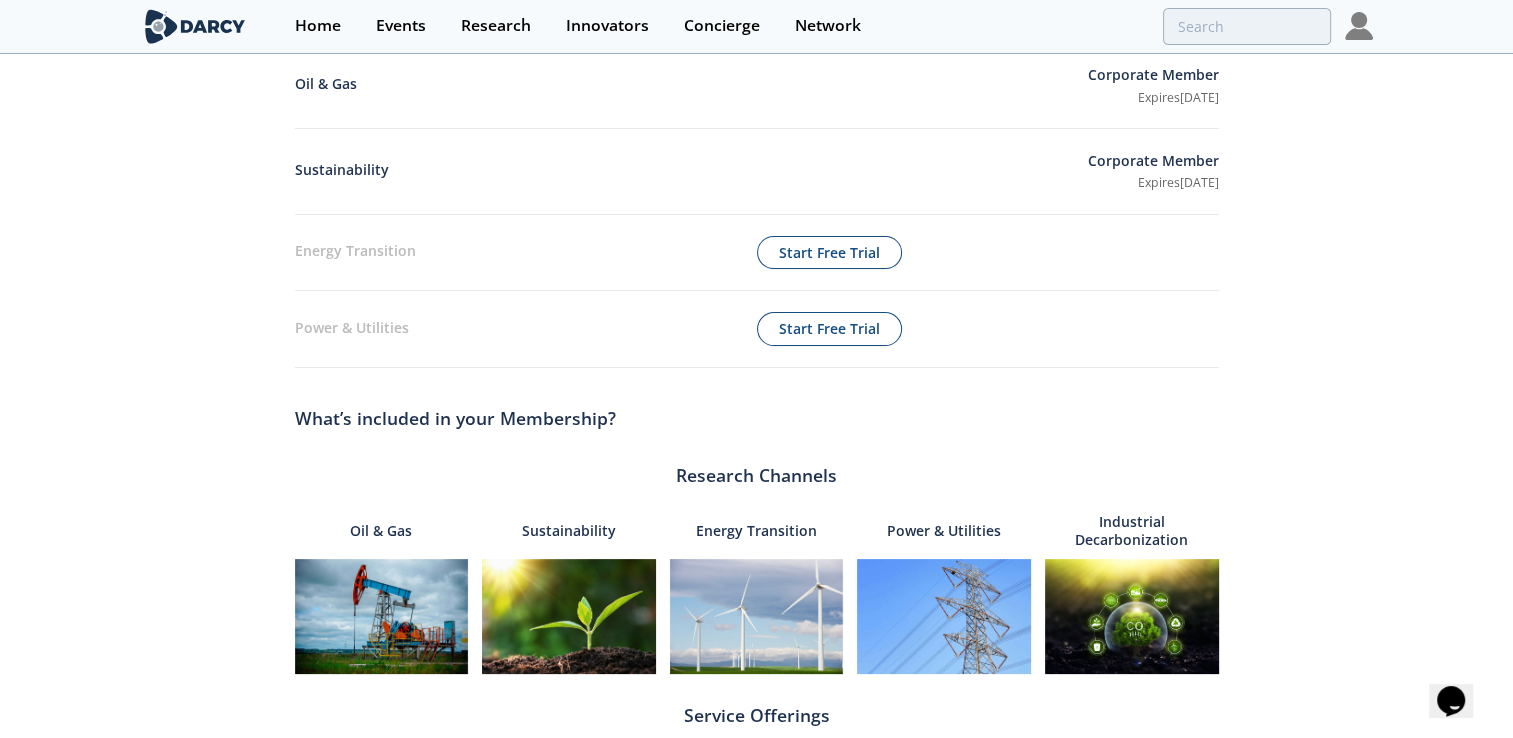 scroll, scrollTop: 500, scrollLeft: 0, axis: vertical 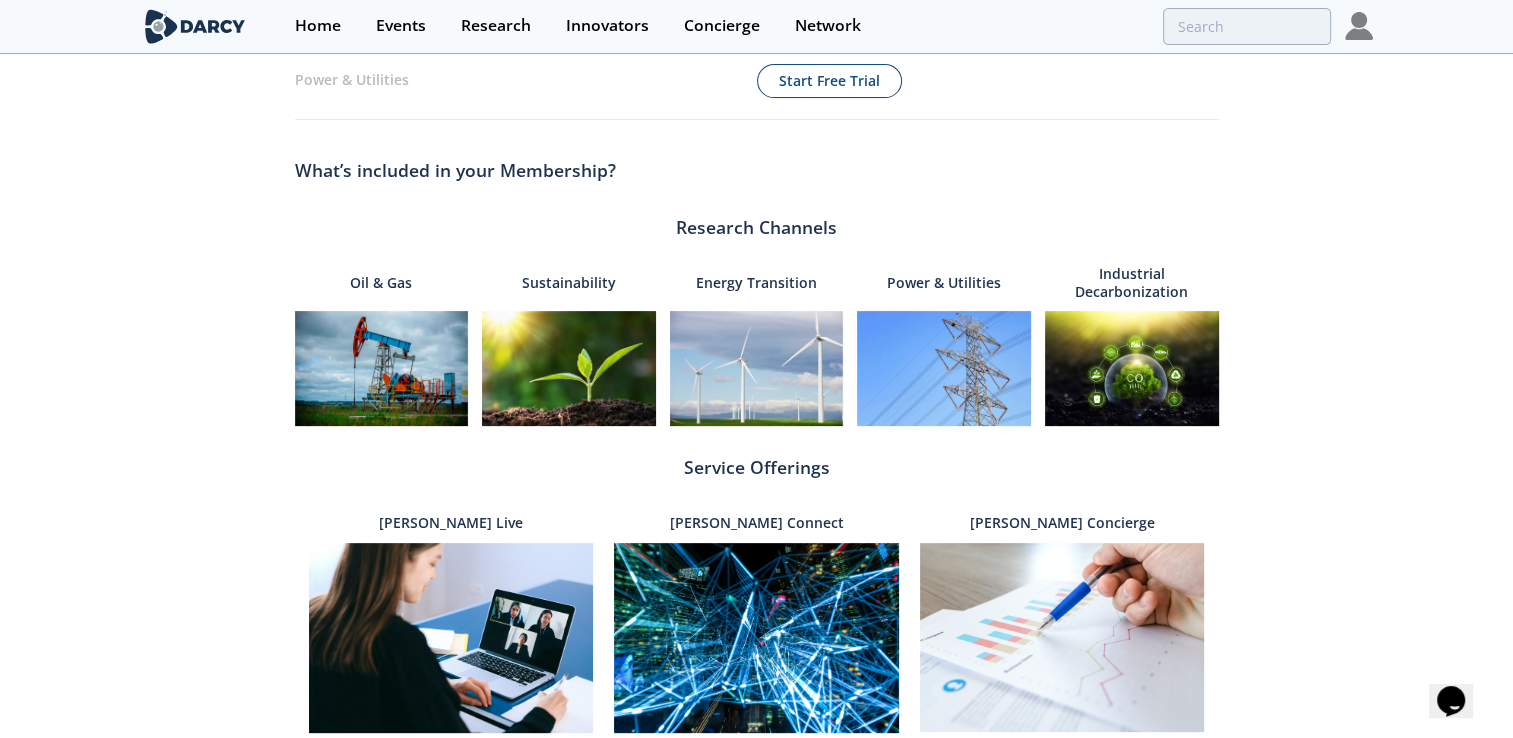 click at bounding box center [382, 369] 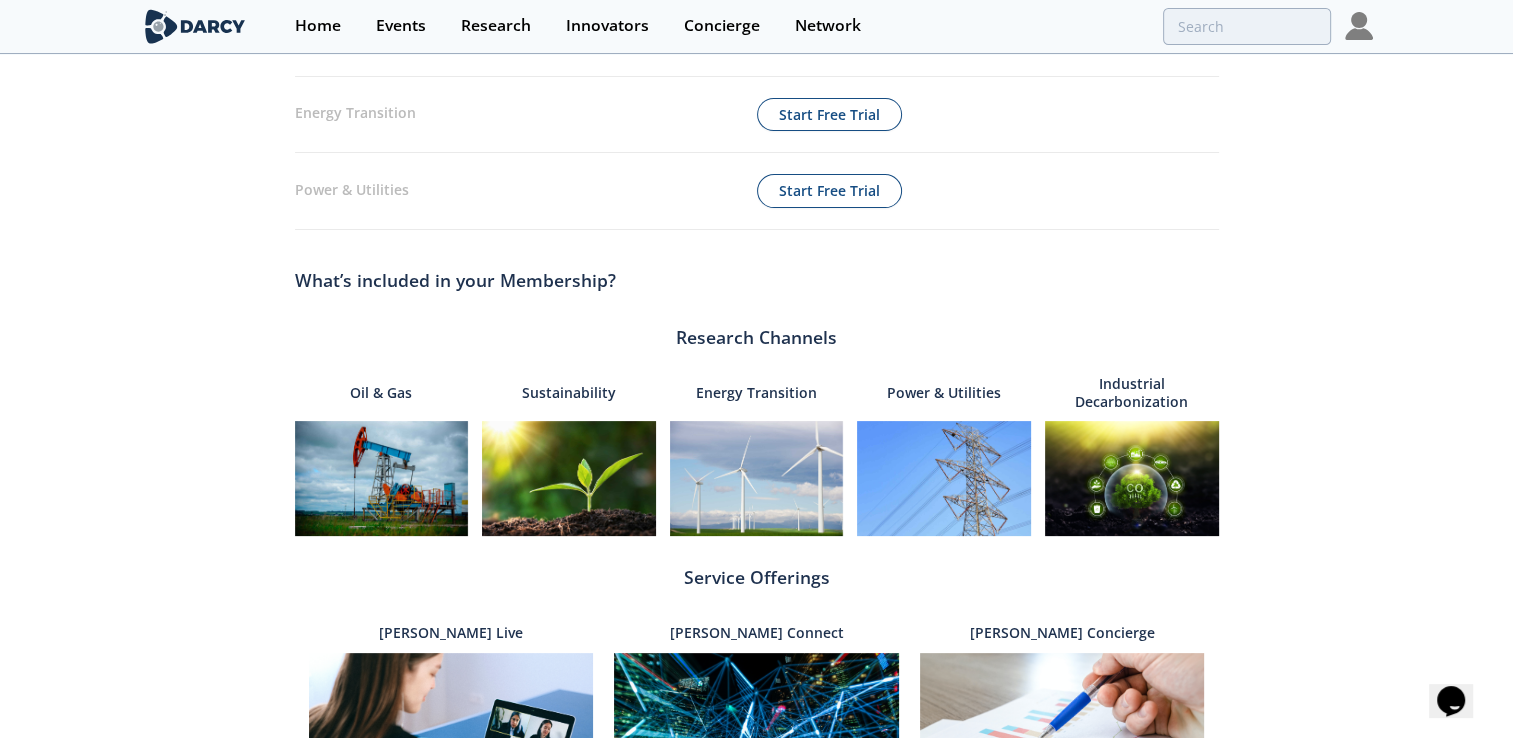 scroll, scrollTop: 0, scrollLeft: 0, axis: both 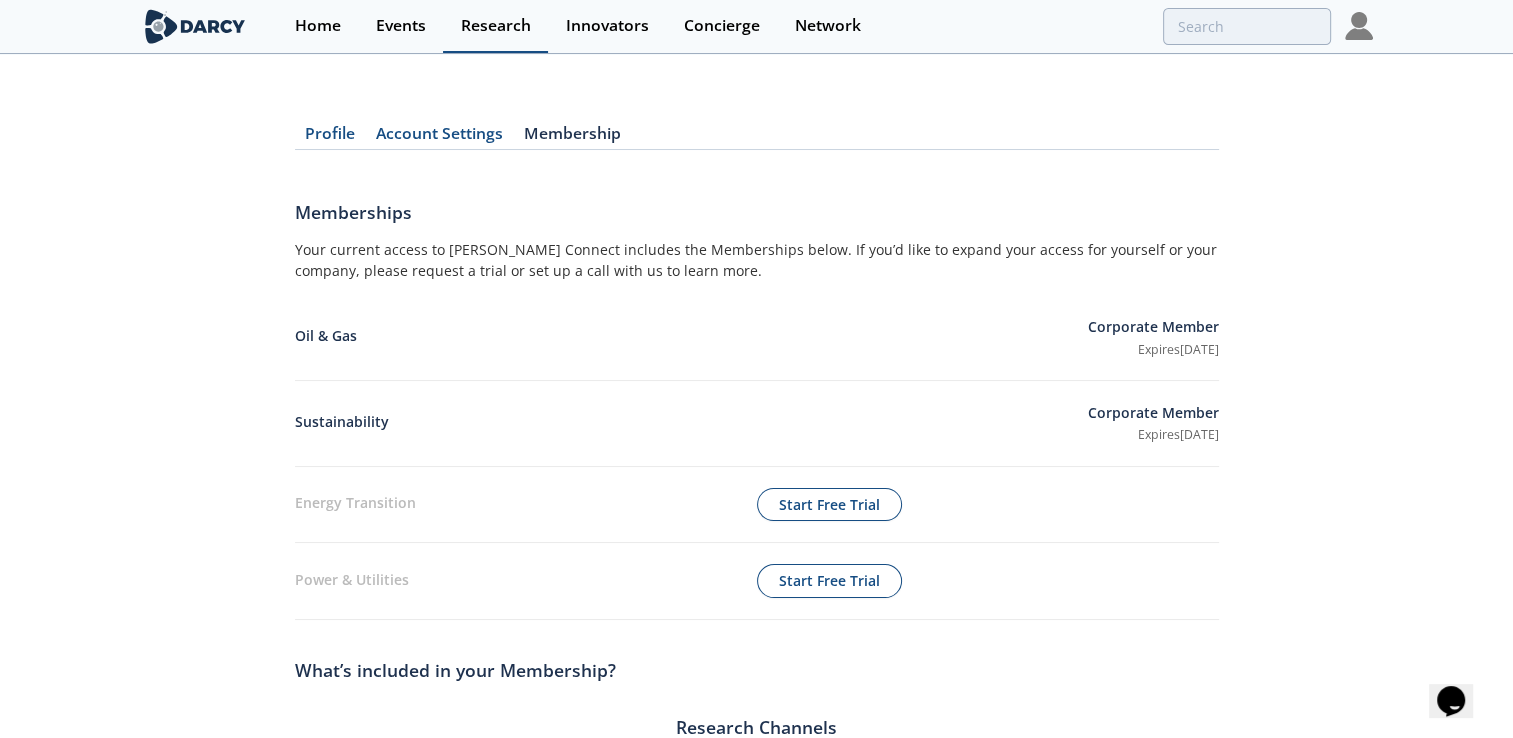 click on "Research" at bounding box center (496, 26) 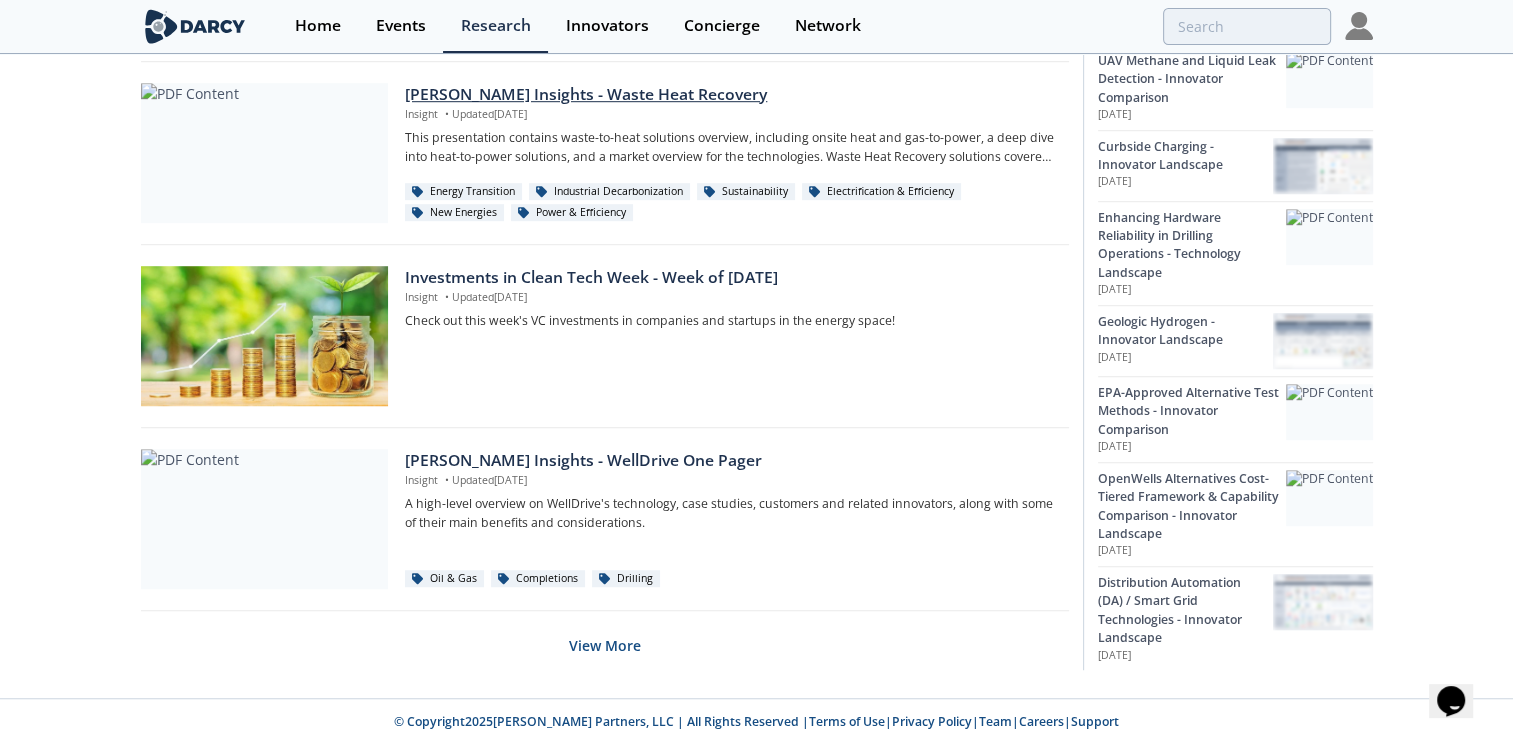 scroll, scrollTop: 1332, scrollLeft: 0, axis: vertical 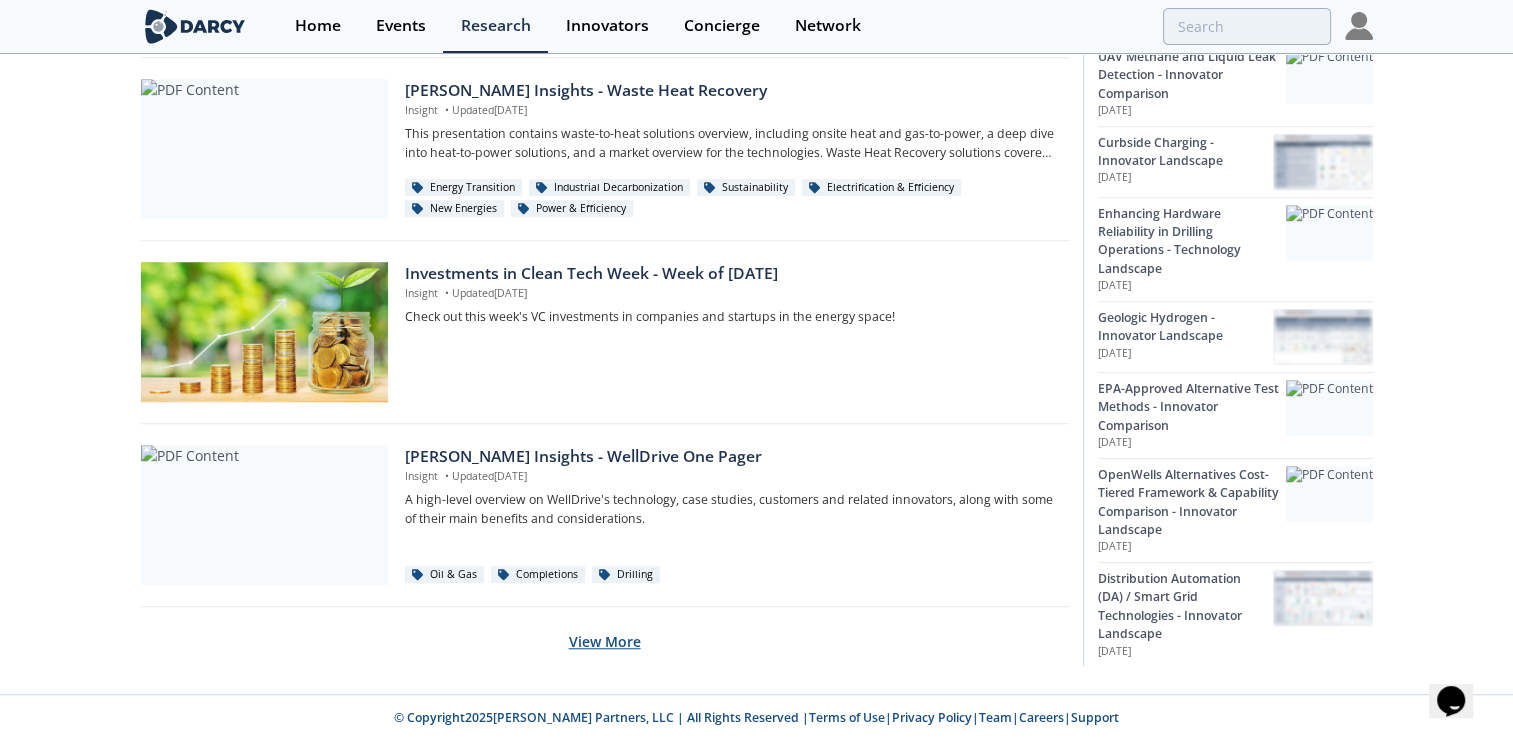 click on "View More" at bounding box center [605, 641] 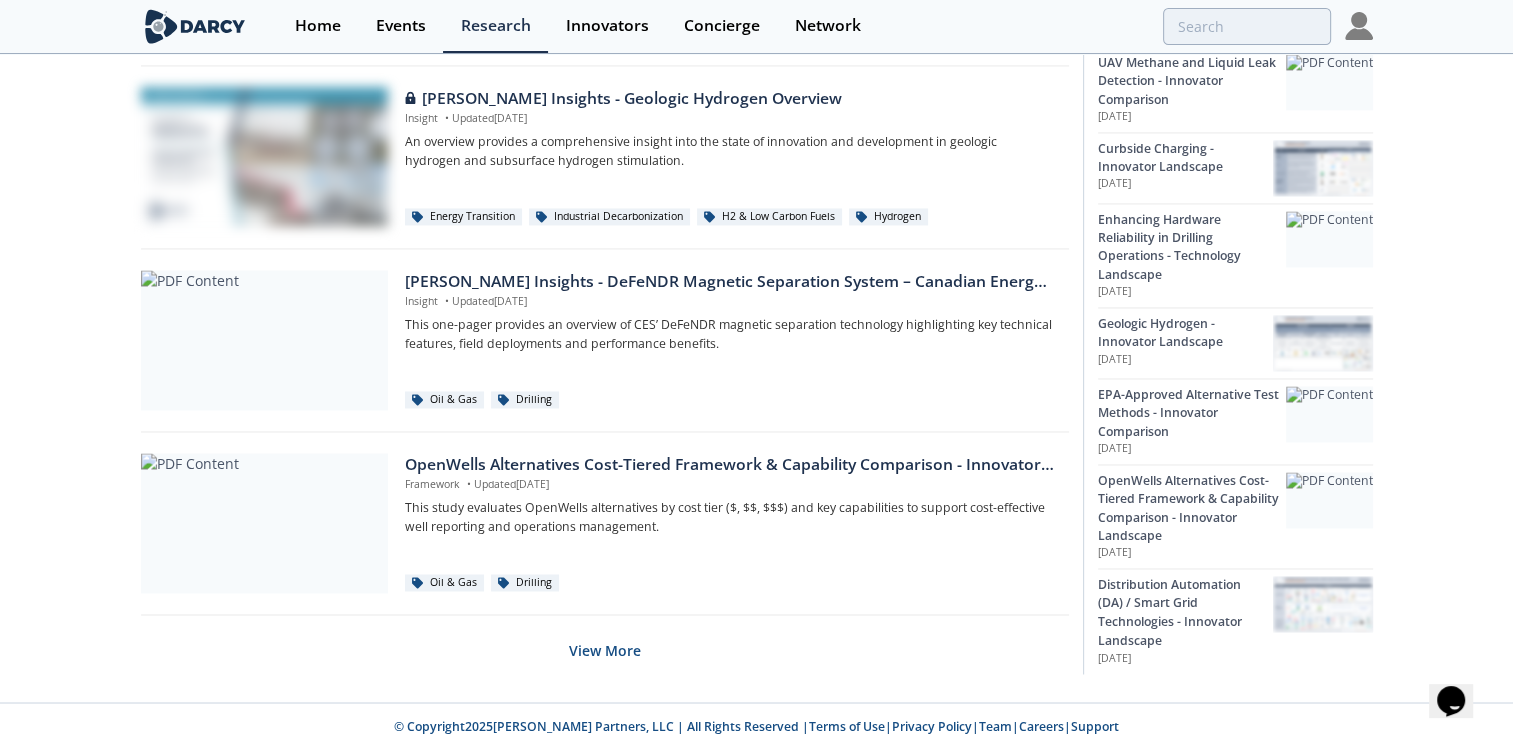 scroll, scrollTop: 3160, scrollLeft: 0, axis: vertical 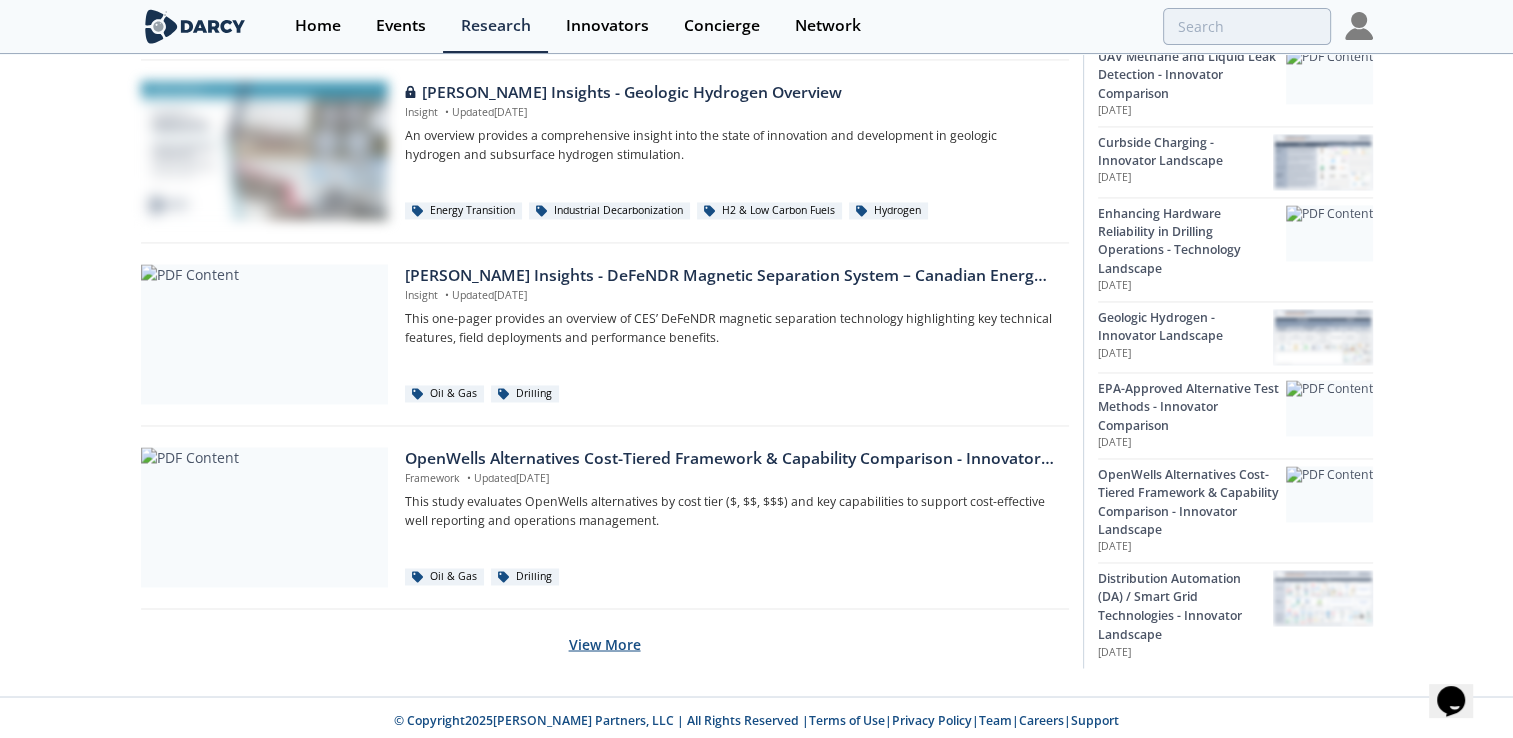 click on "View More" at bounding box center [605, 643] 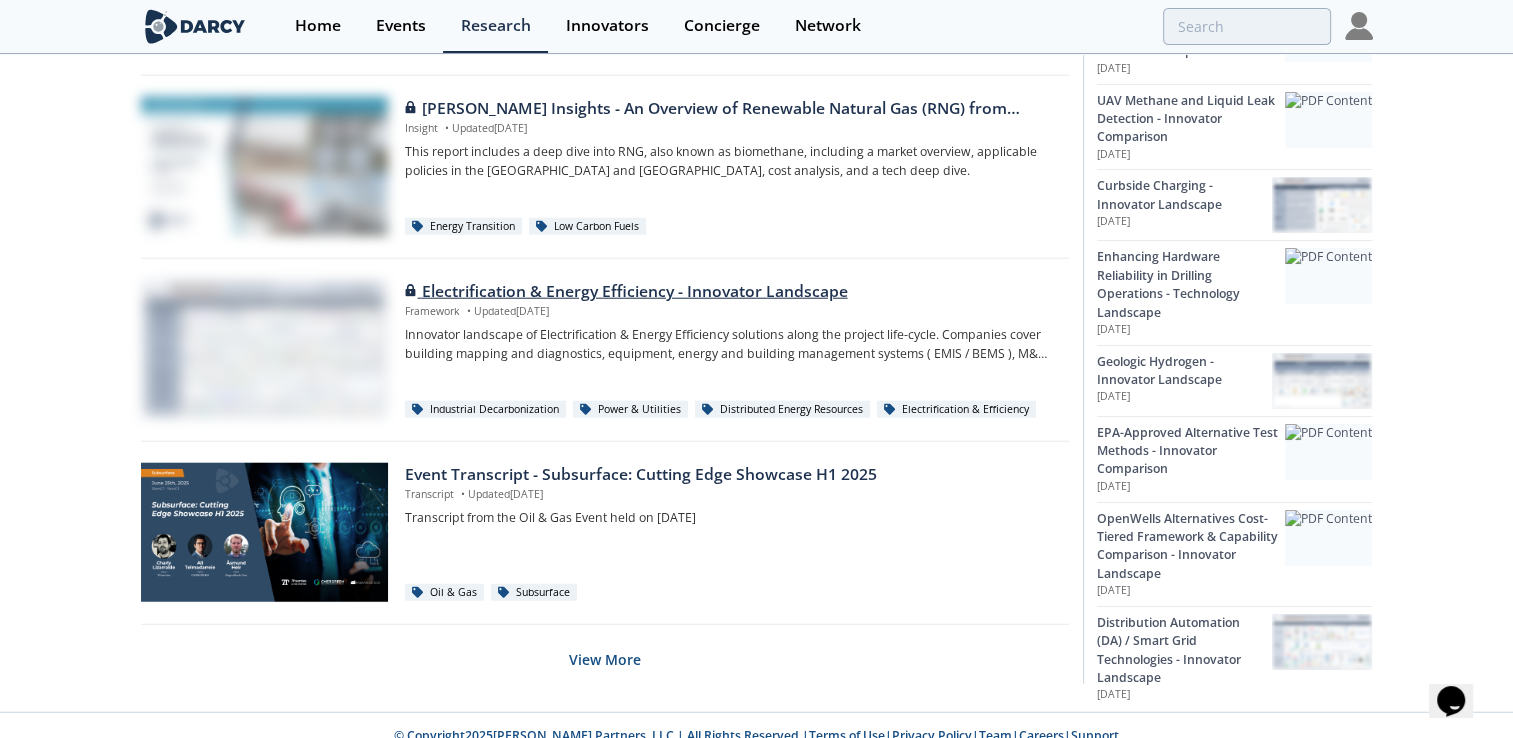 scroll, scrollTop: 4988, scrollLeft: 0, axis: vertical 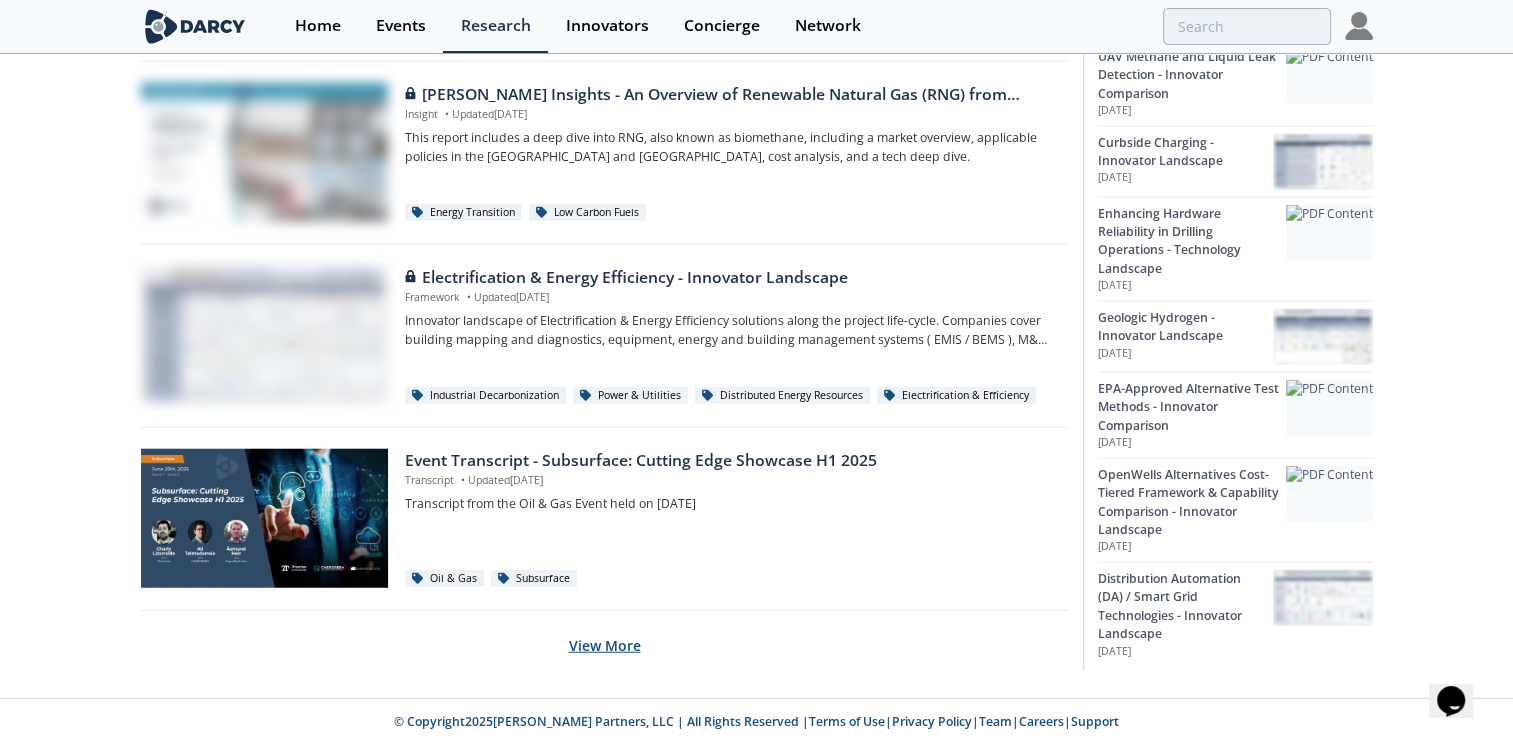 click on "View More" at bounding box center (605, 645) 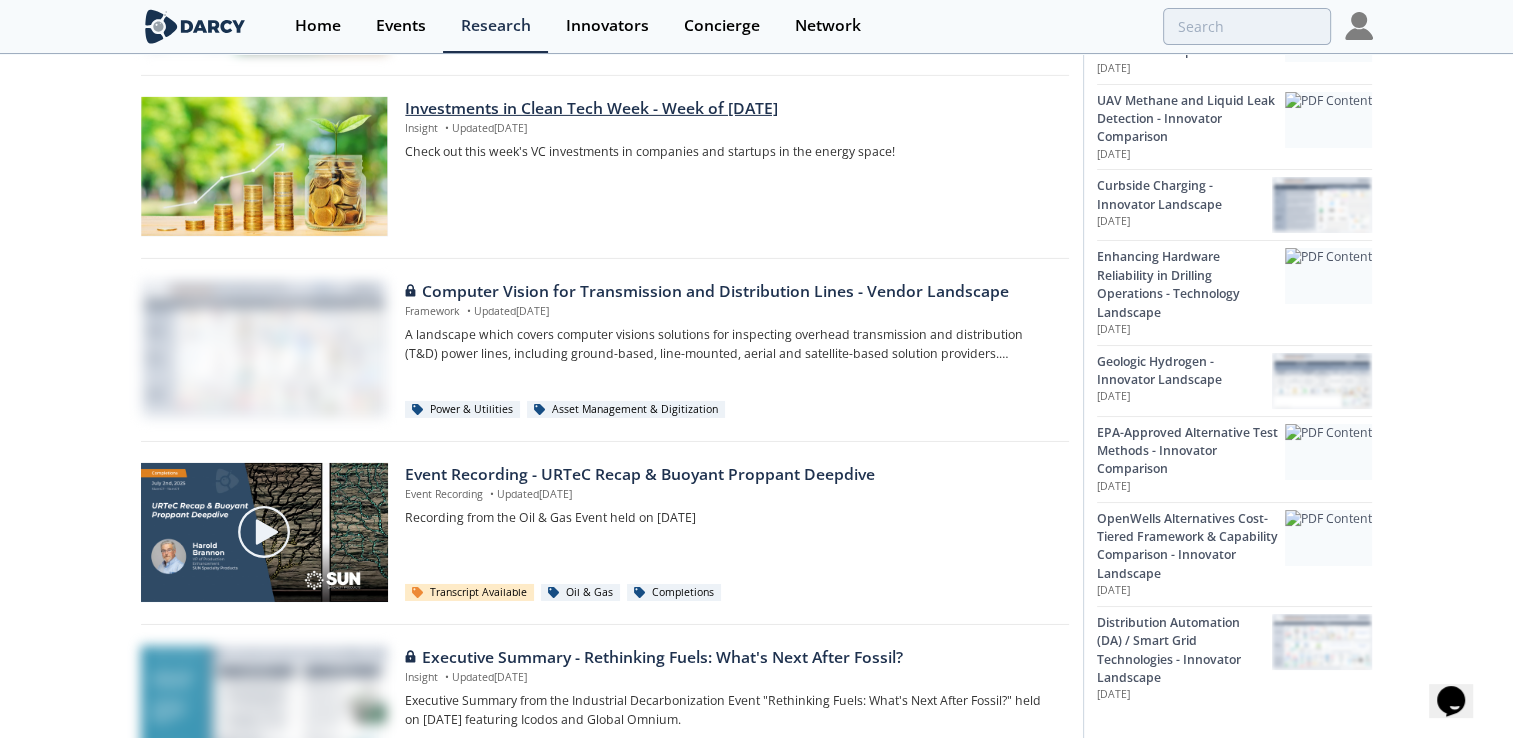 scroll, scrollTop: 6816, scrollLeft: 0, axis: vertical 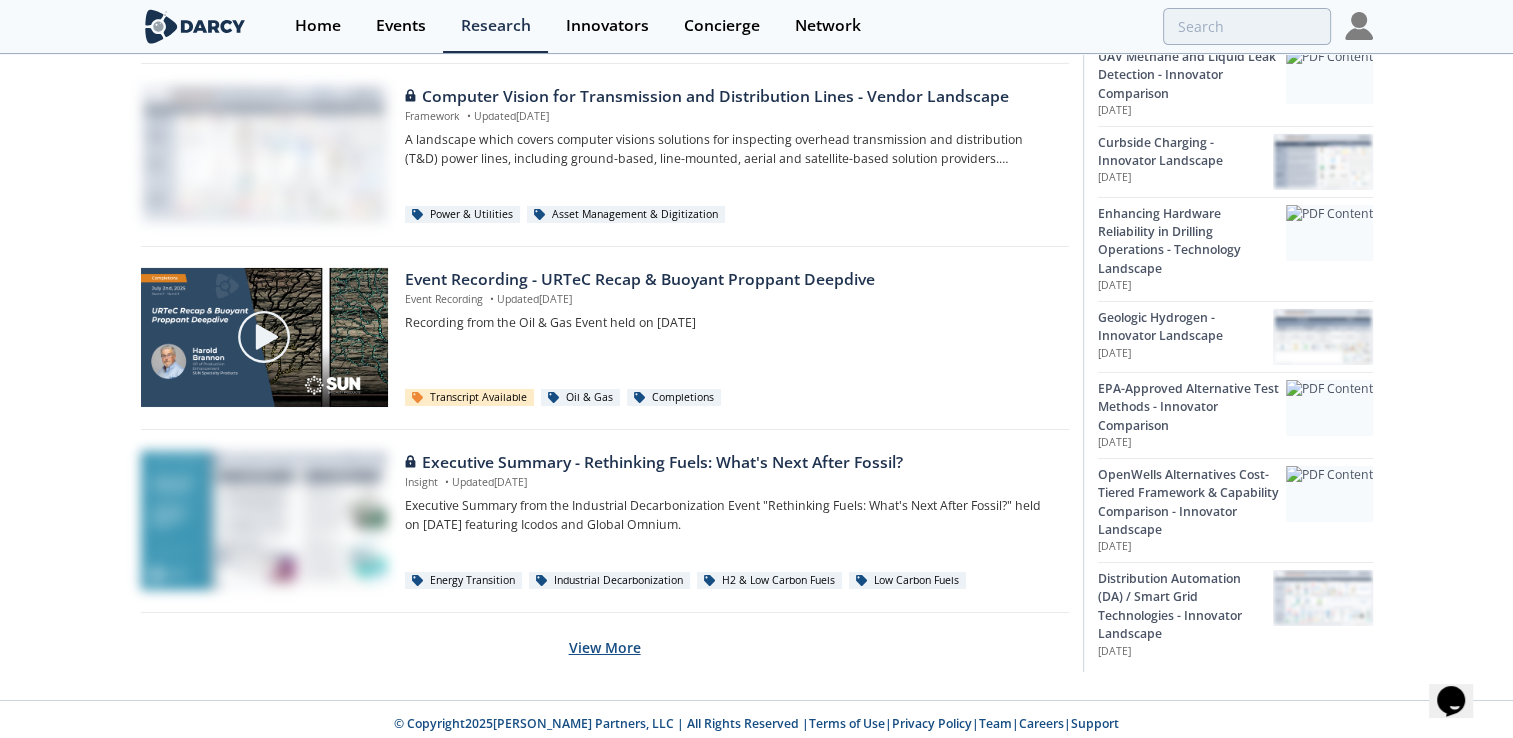 click on "View More" at bounding box center [605, 647] 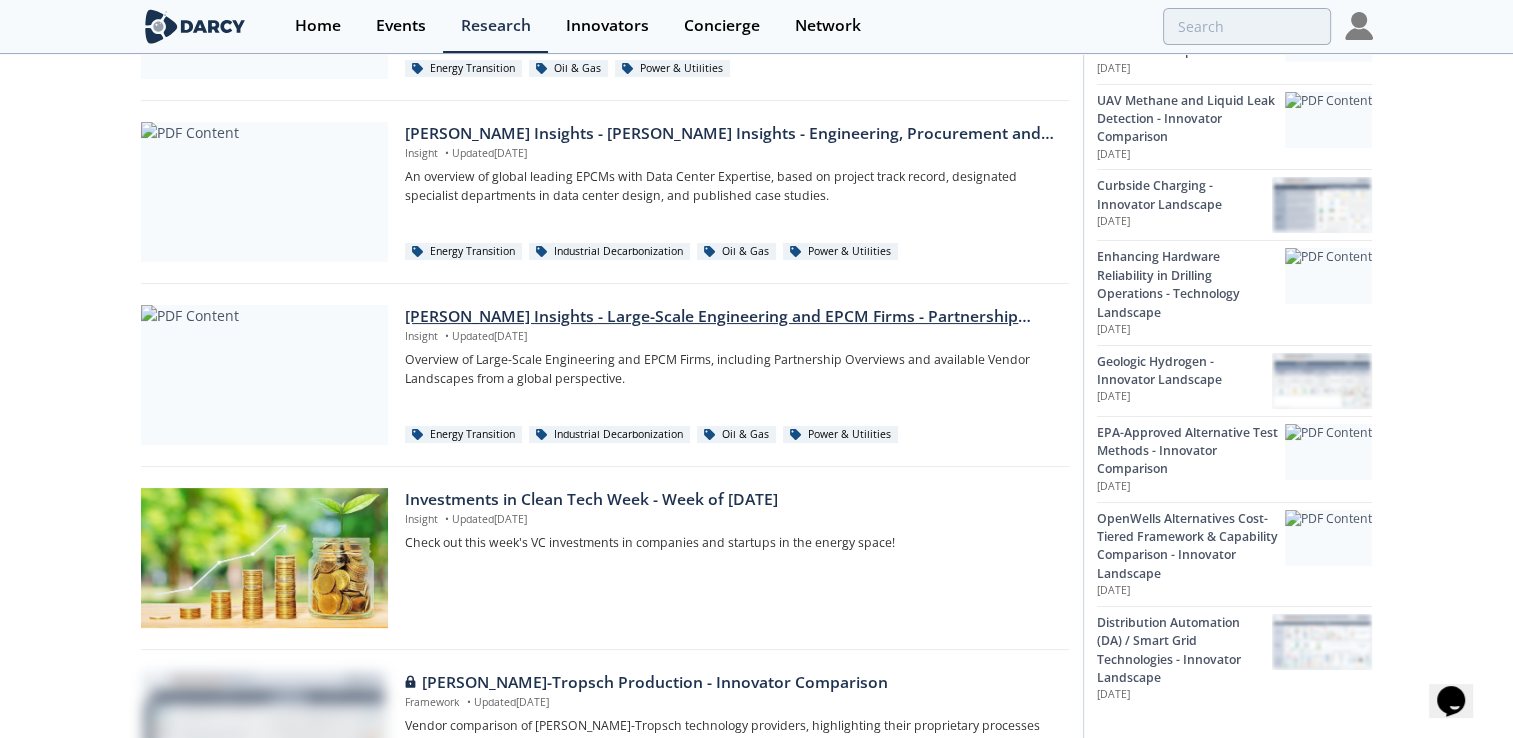 scroll, scrollTop: 7916, scrollLeft: 0, axis: vertical 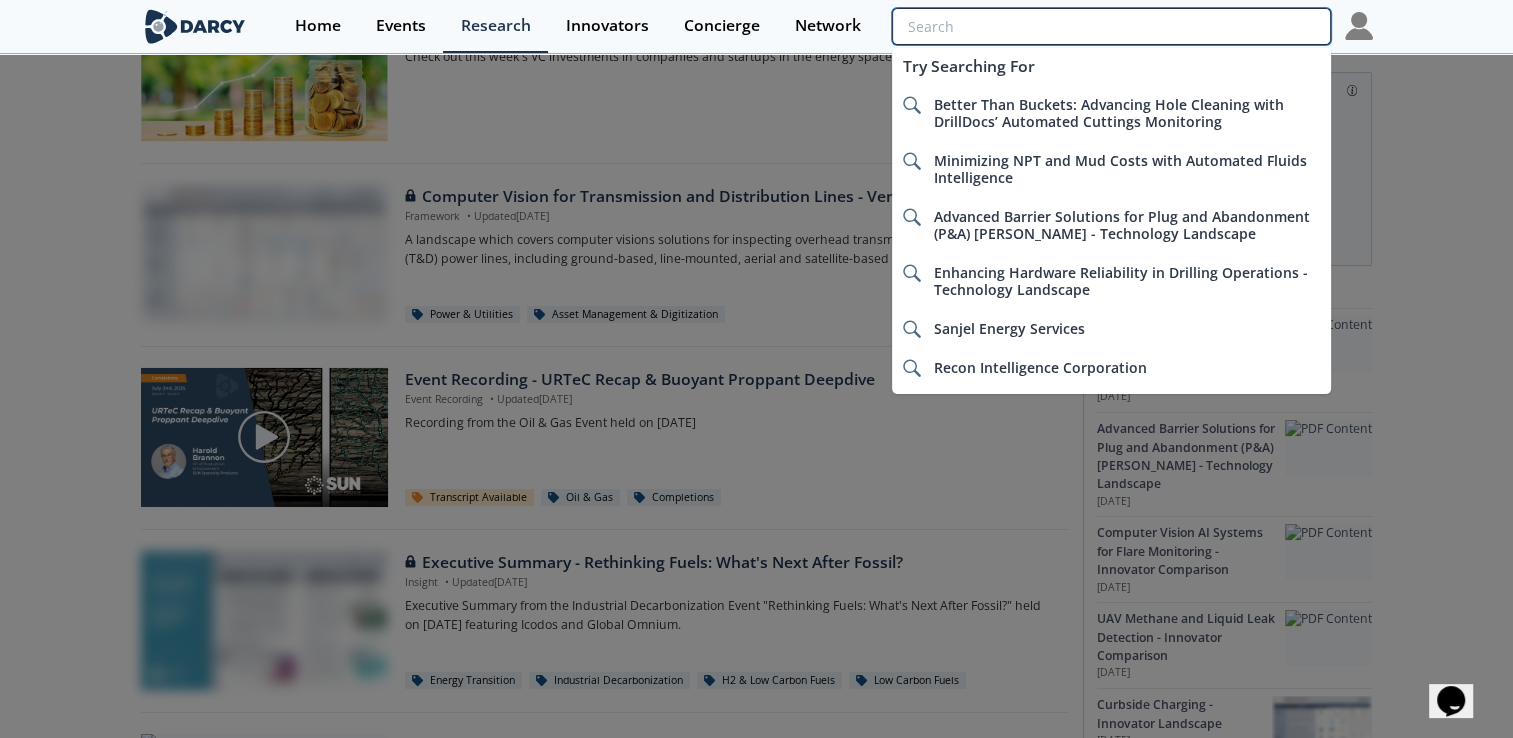 click at bounding box center (1111, 26) 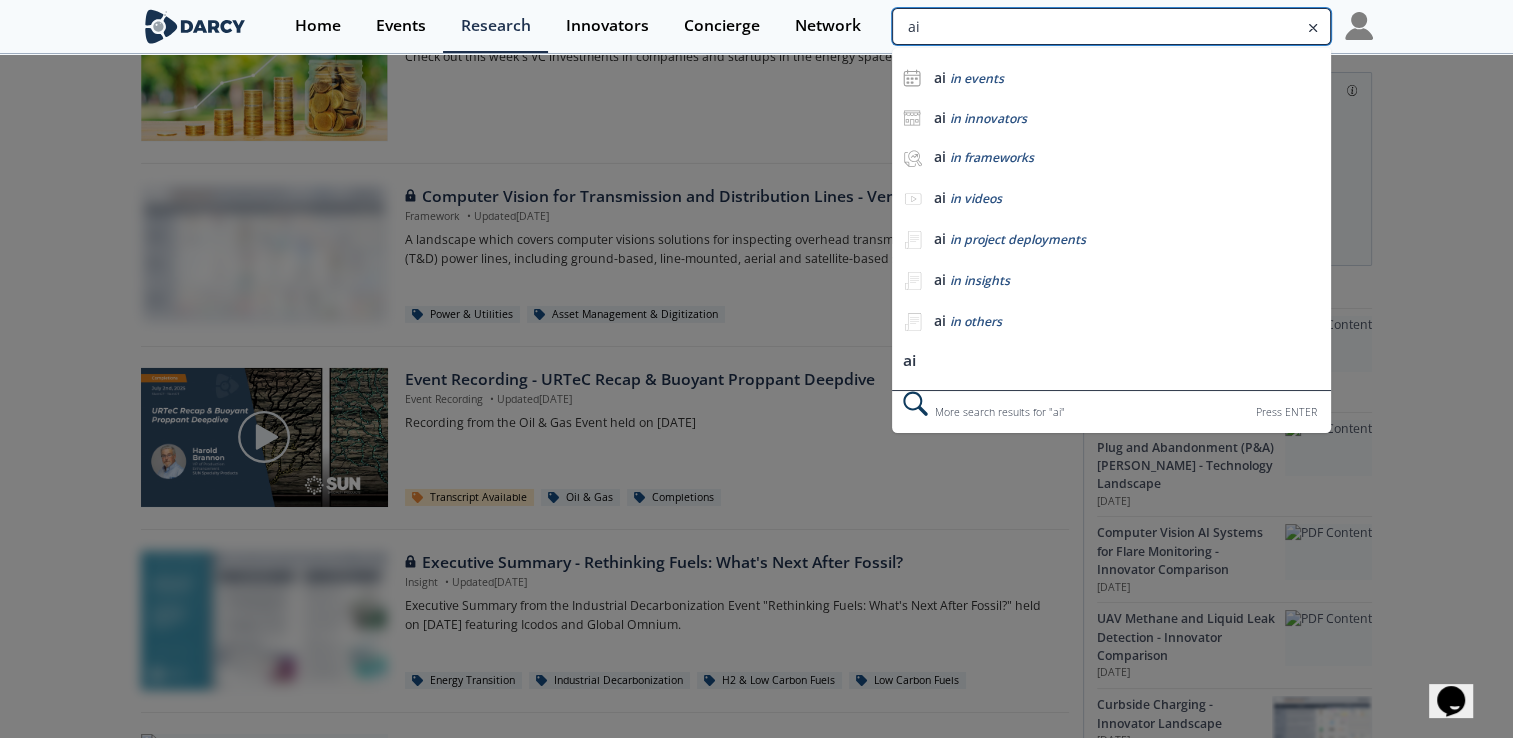 type on "ai" 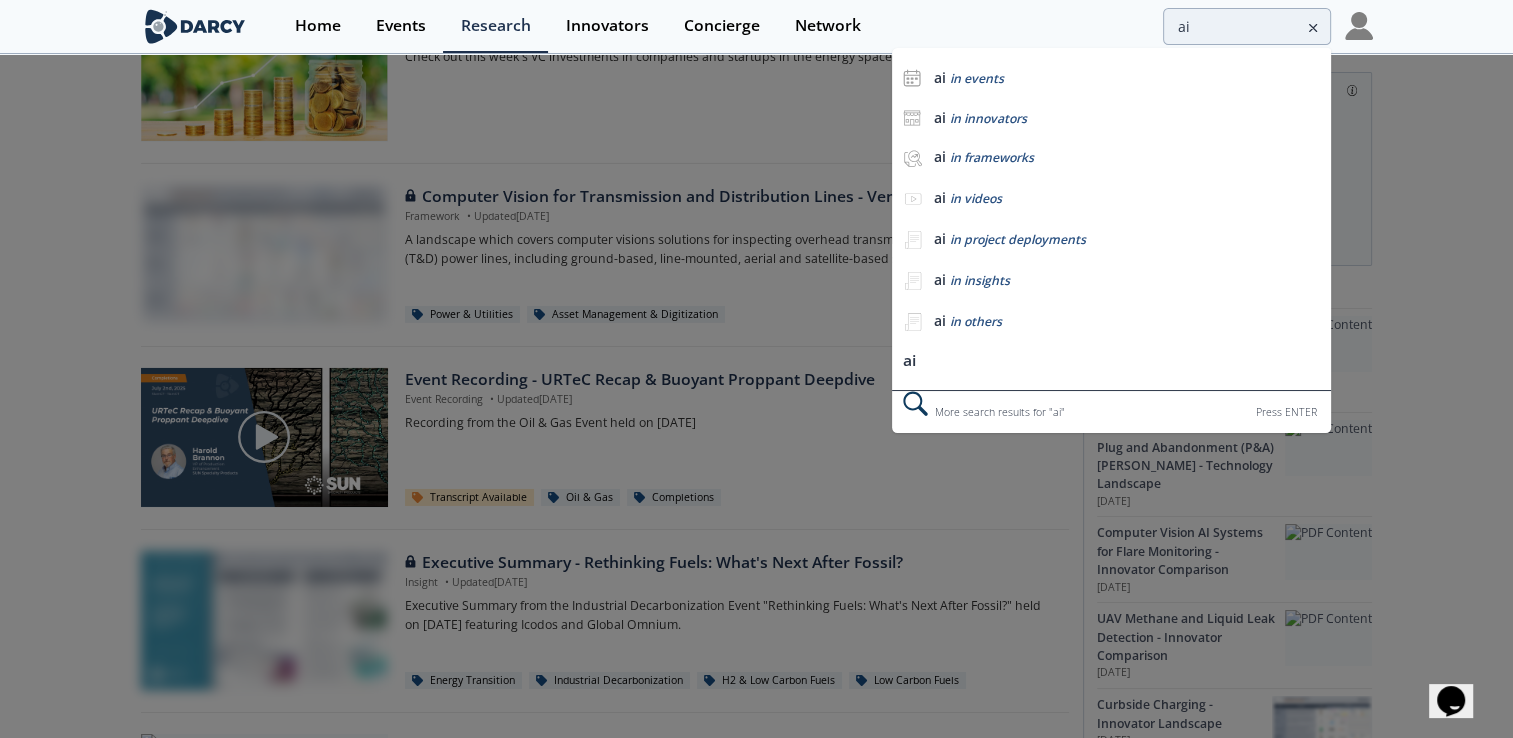 scroll, scrollTop: 0, scrollLeft: 0, axis: both 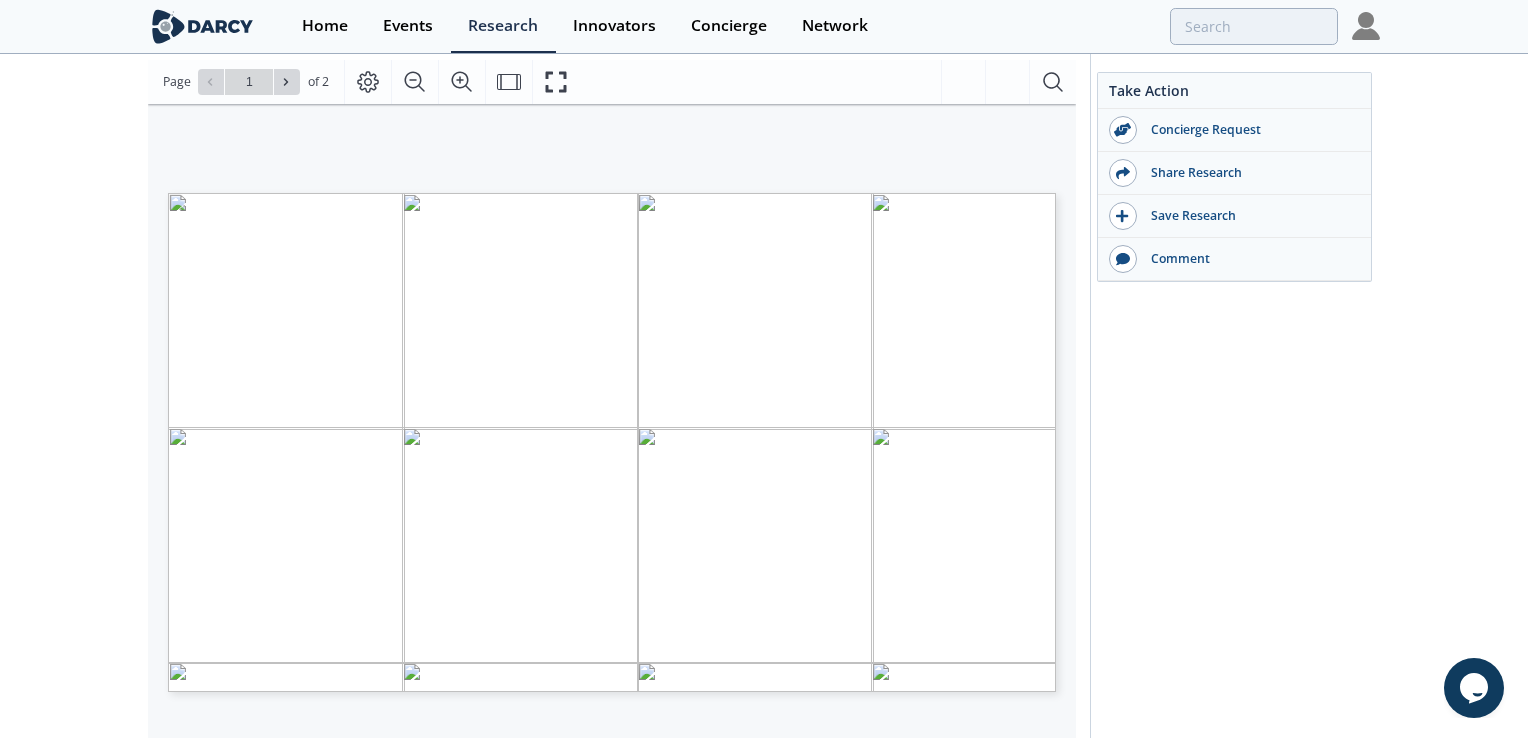 click at bounding box center [1361, 797] 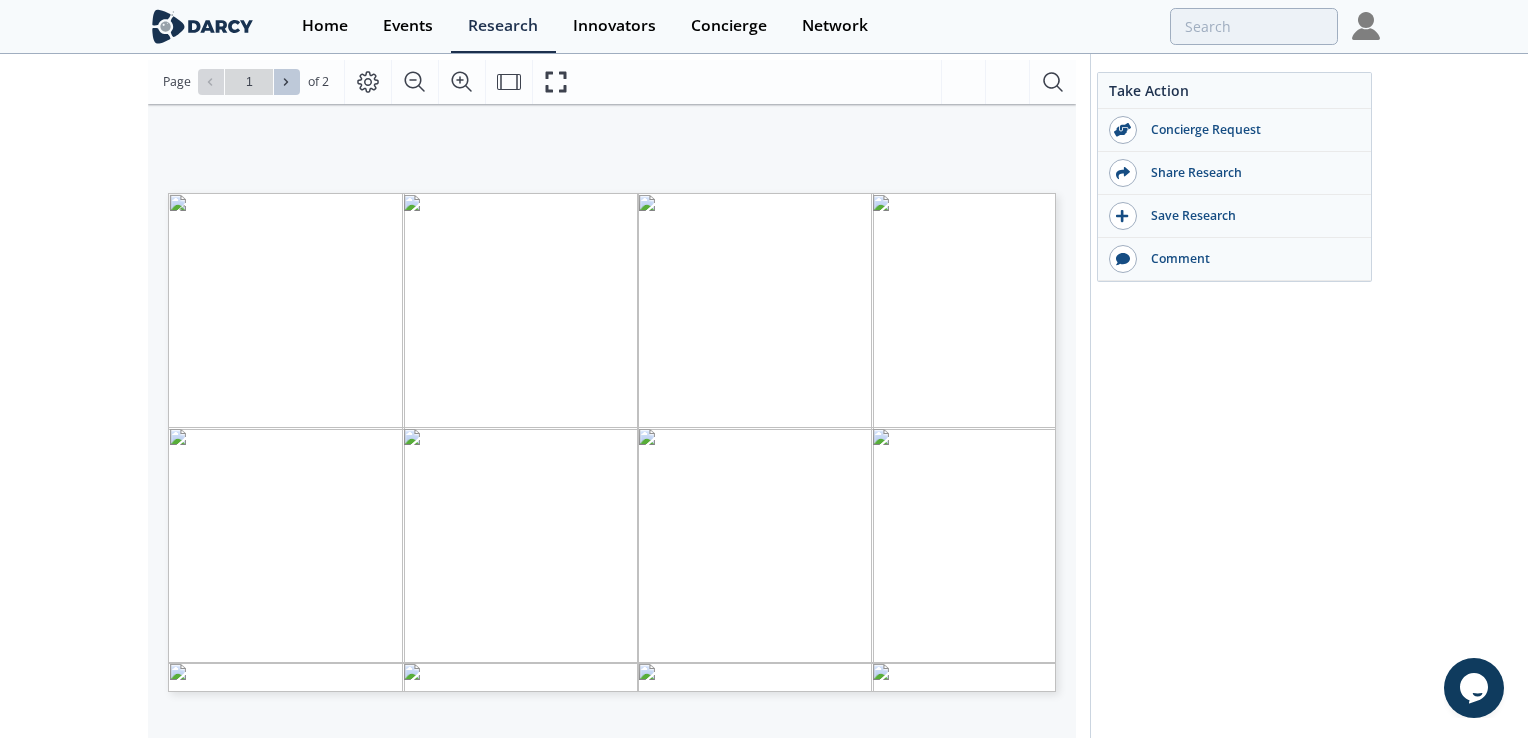 click 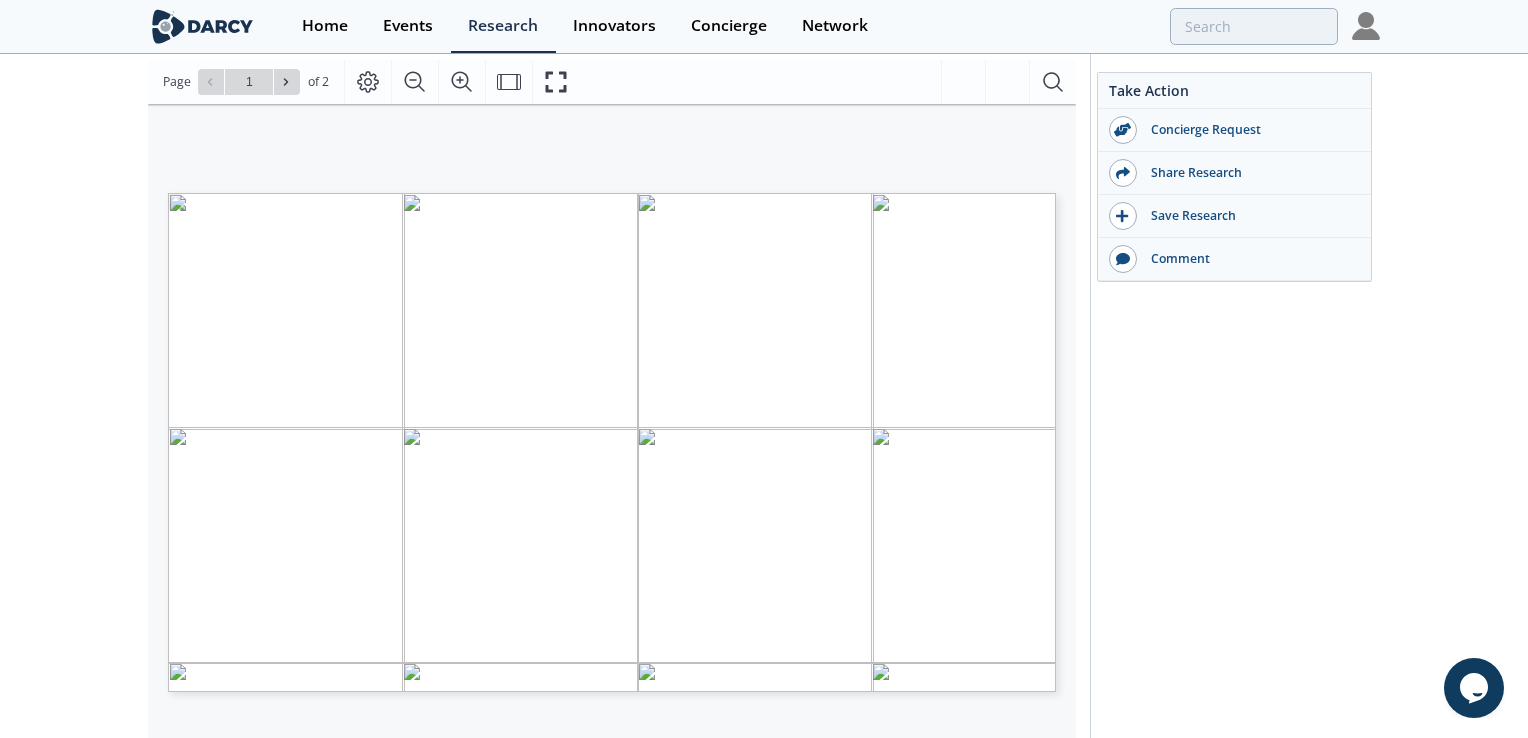 type on "2" 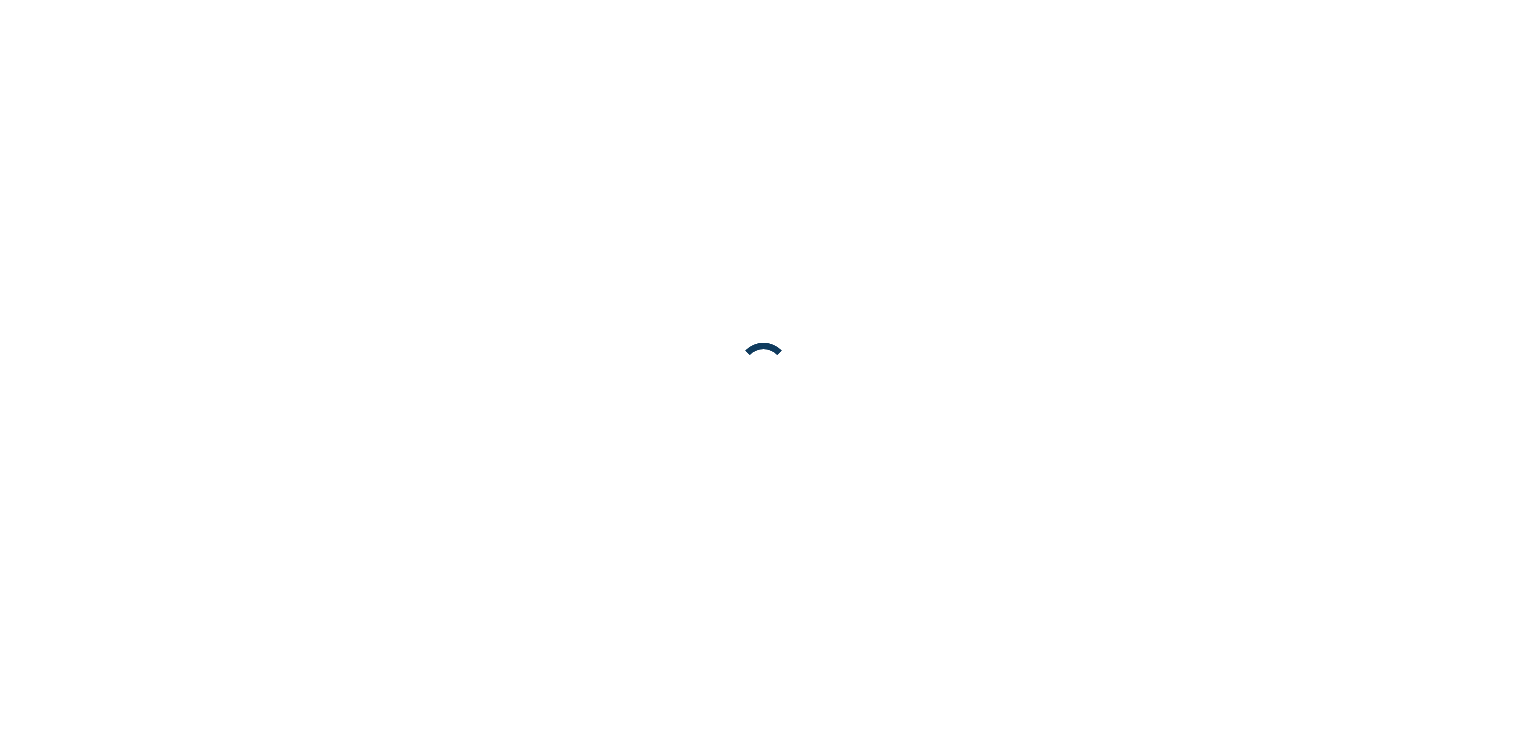 scroll, scrollTop: 0, scrollLeft: 0, axis: both 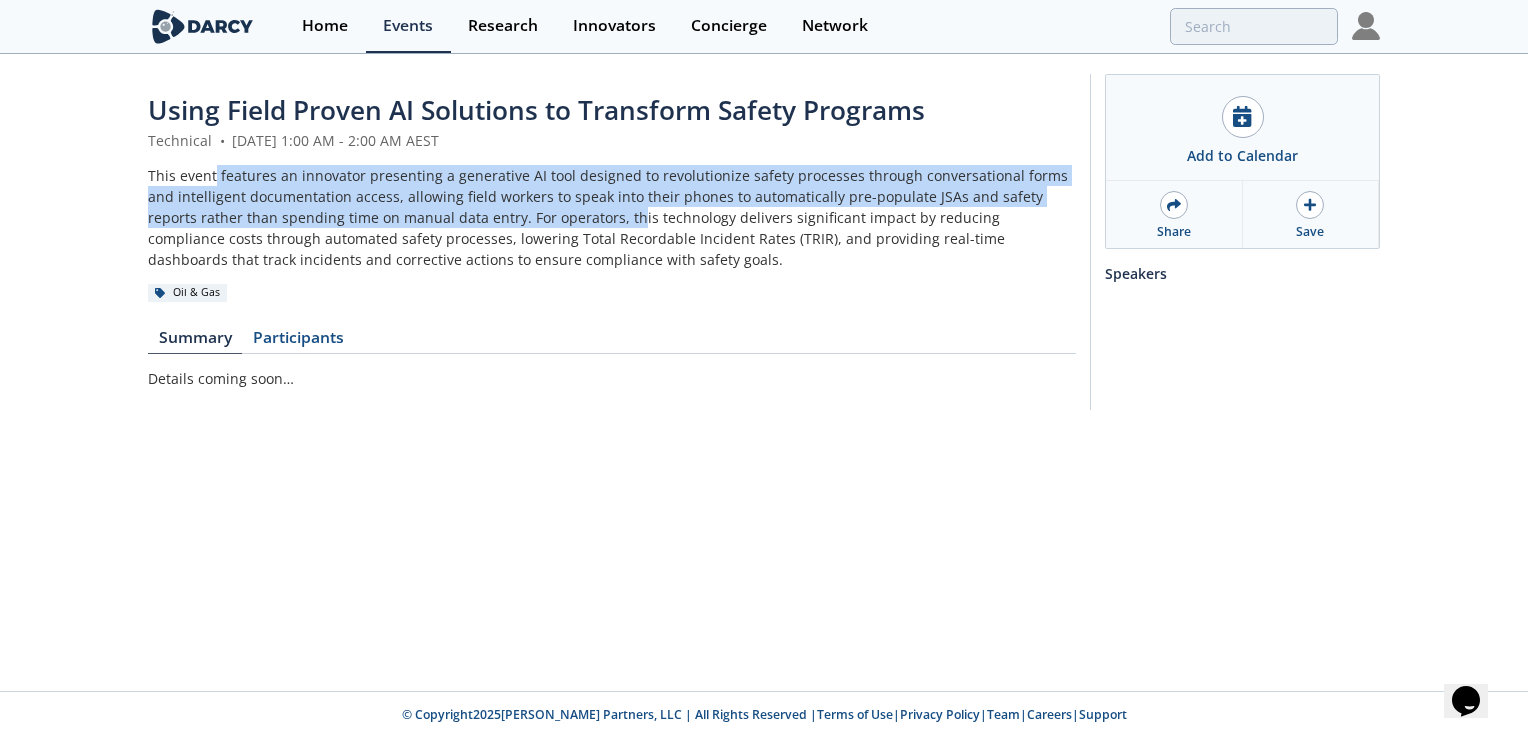 drag, startPoint x: 214, startPoint y: 167, endPoint x: 579, endPoint y: 219, distance: 368.68552 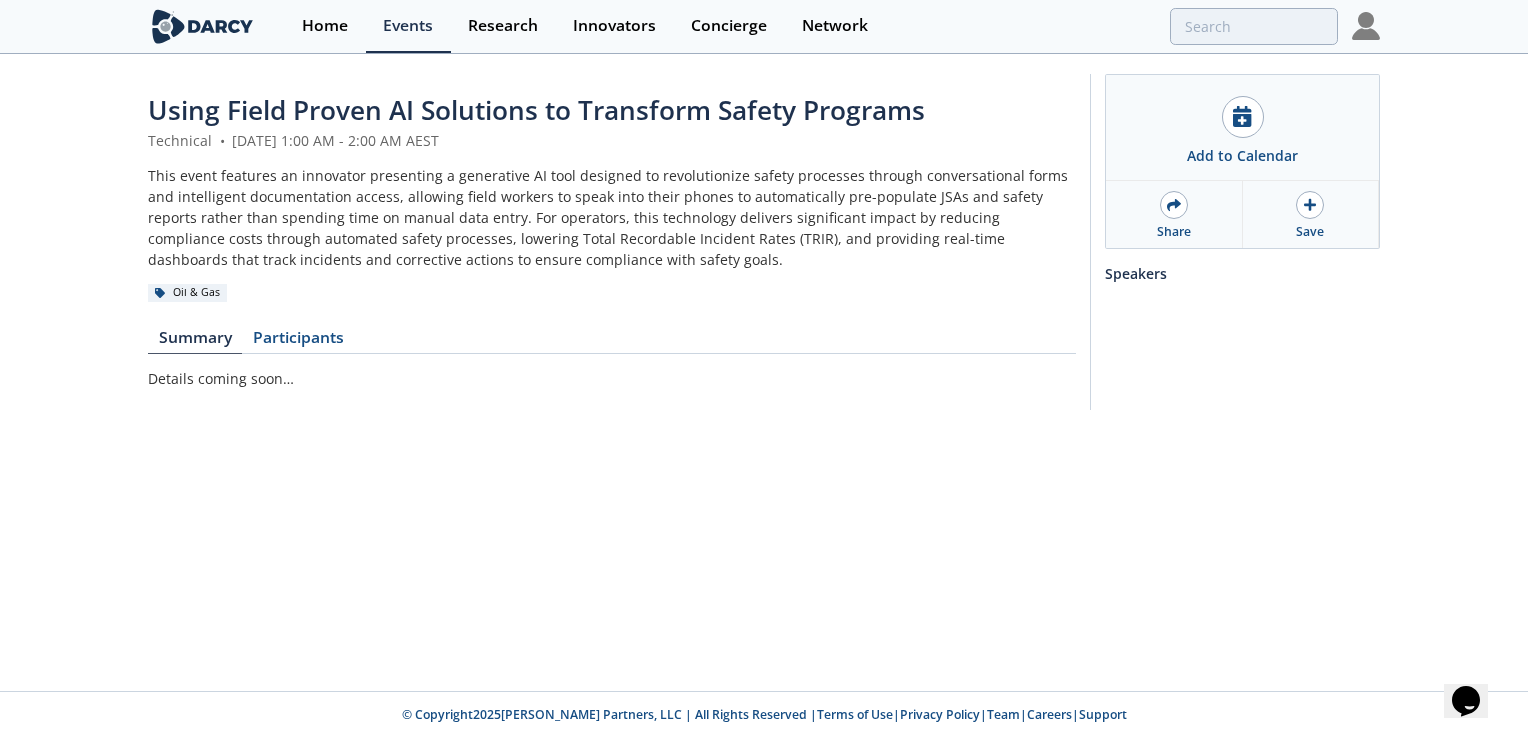 click on "Using Field Proven AI Solutions to Transform Safety Programs
Technical
•
[DATE]
1:00 AM - 2:00 AM AEST
This event features an innovator presenting a generative AI tool designed to revolutionize safety processes through conversational forms and intelligent documentation access, allowing field workers to speak into their phones to automatically pre-populate JSAs and safety reports rather than spending time on manual data entry. For operators, this technology delivers significant impact by reducing compliance costs through automated safety processes, lowering Total Recordable Incident Rates (TRIR), and providing real-time dashboards that track incidents and corrective actions to ensure compliance with safety goals.
Oil & Gas" at bounding box center [764, 247] 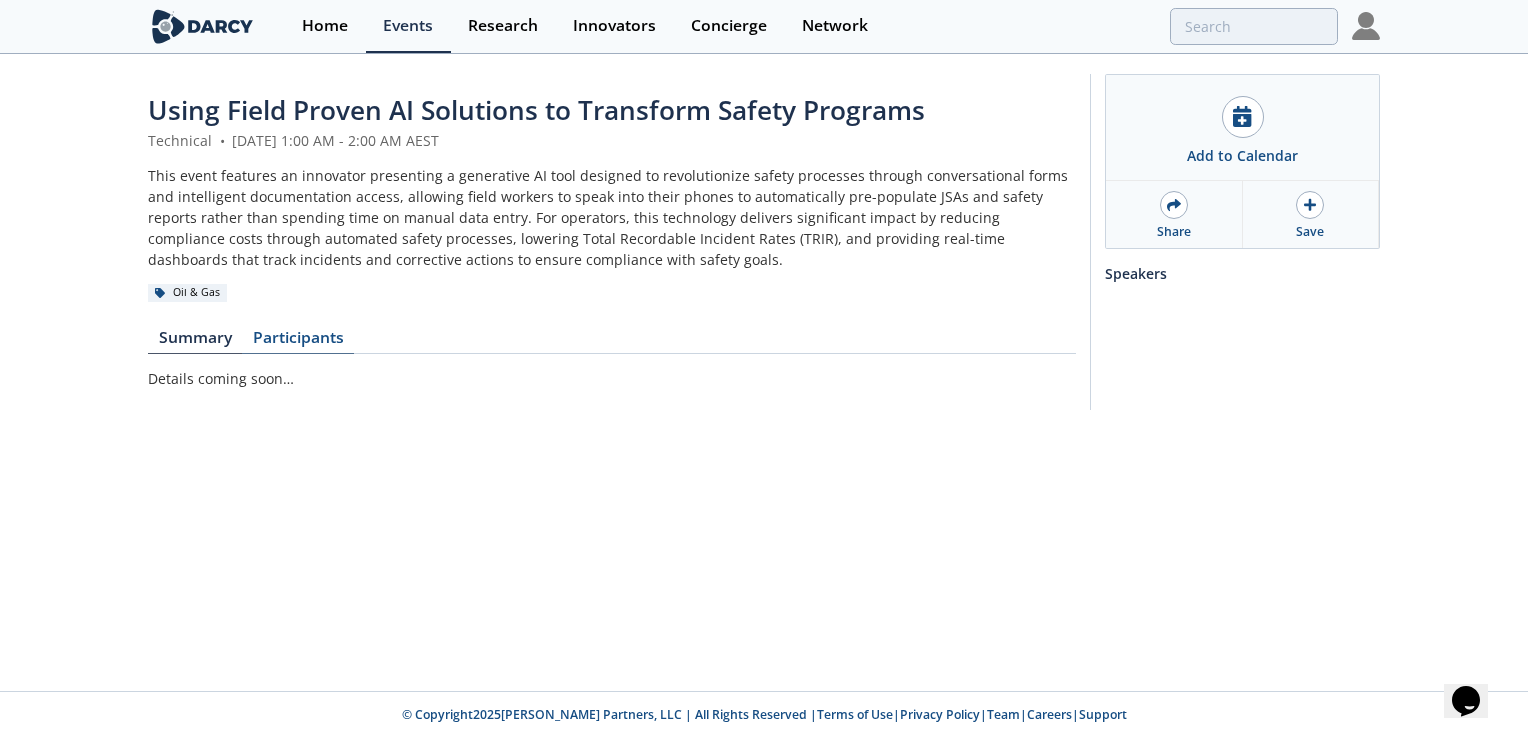 click on "Participants" at bounding box center [298, 342] 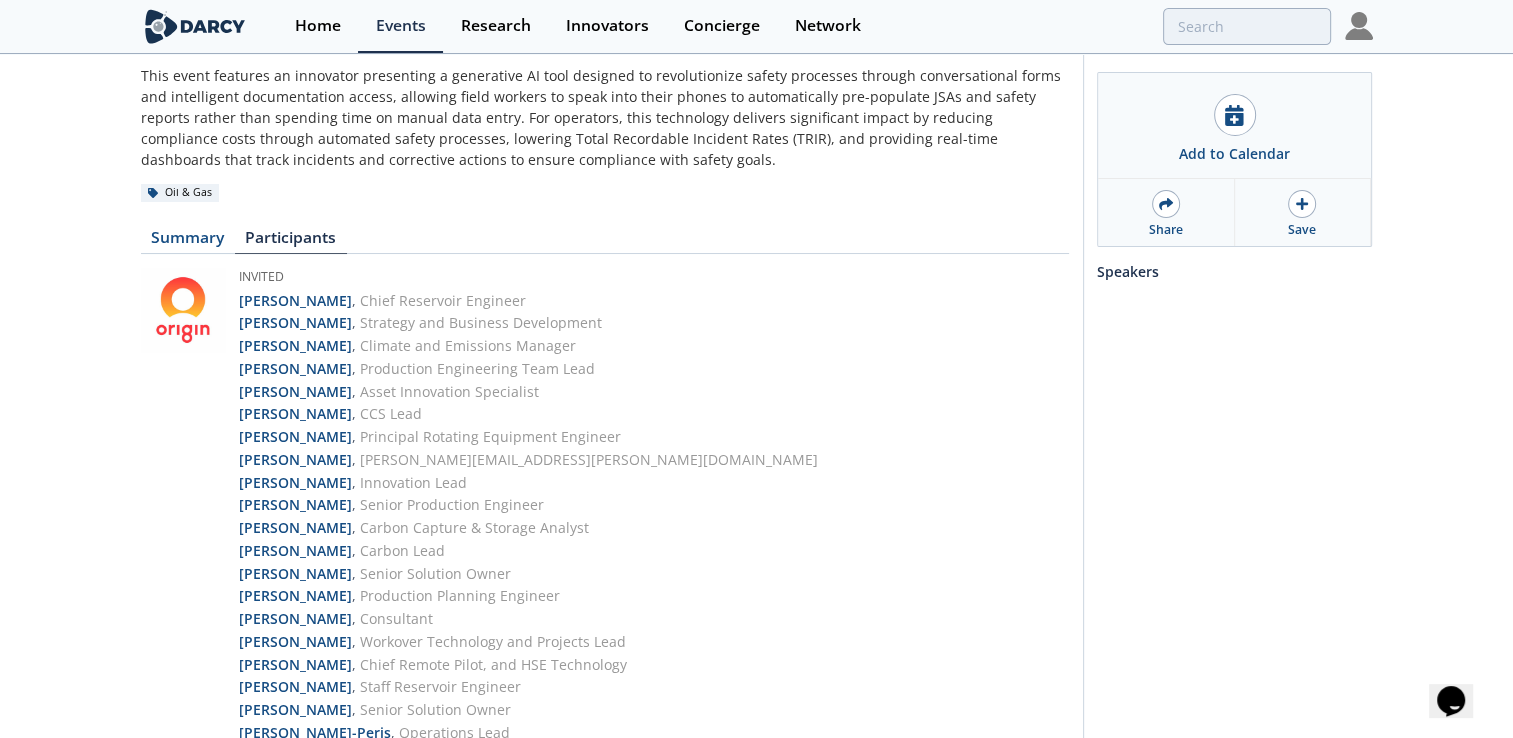 scroll, scrollTop: 0, scrollLeft: 0, axis: both 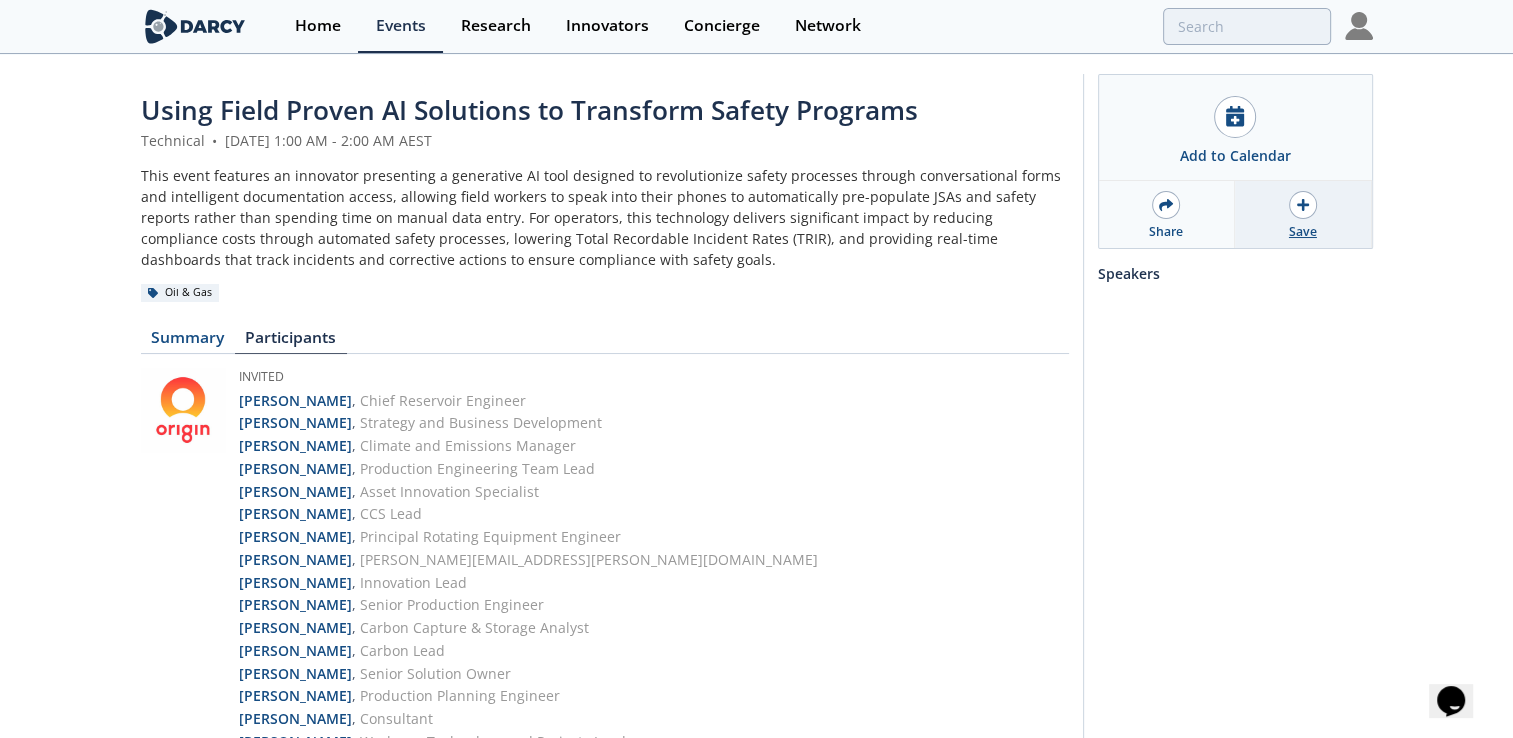 click 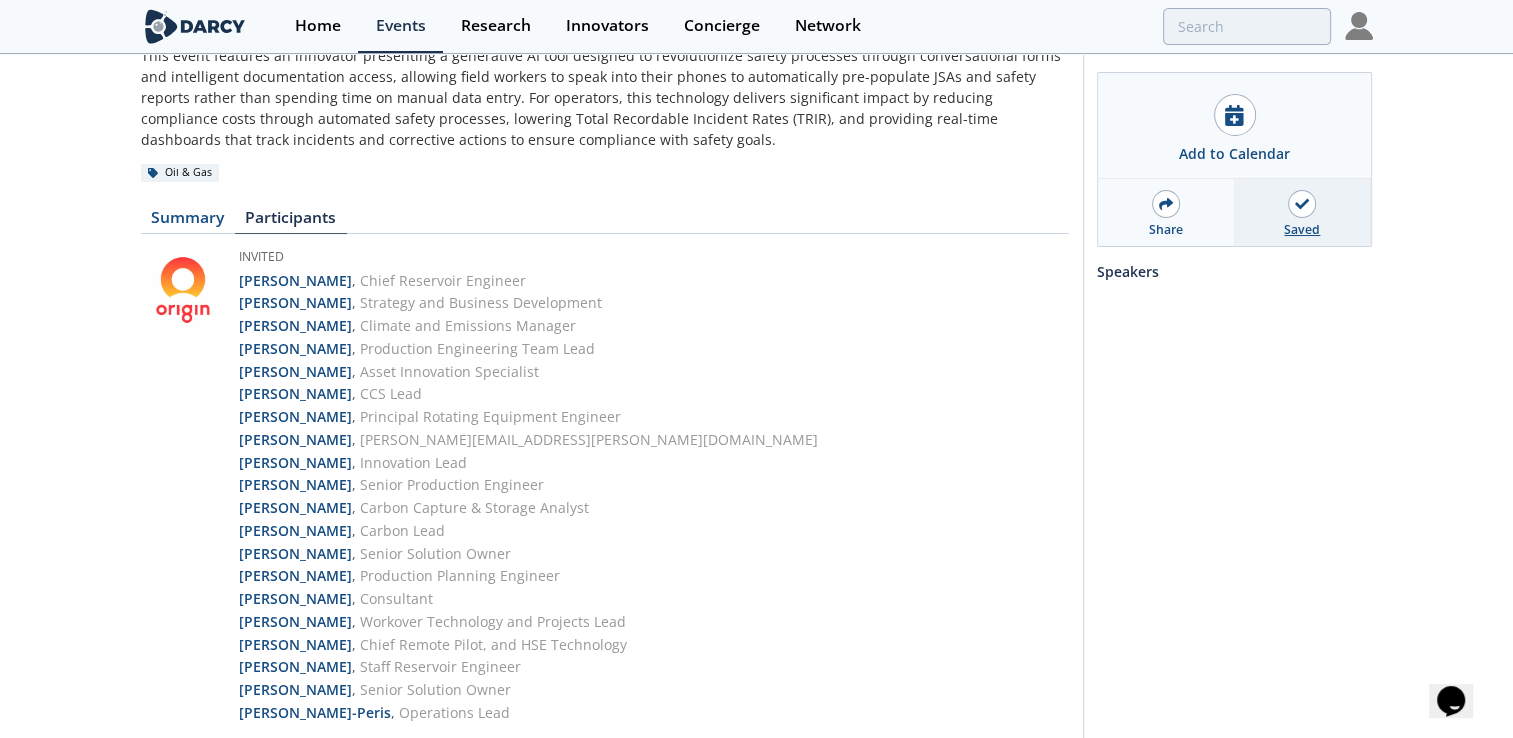 scroll, scrollTop: 0, scrollLeft: 0, axis: both 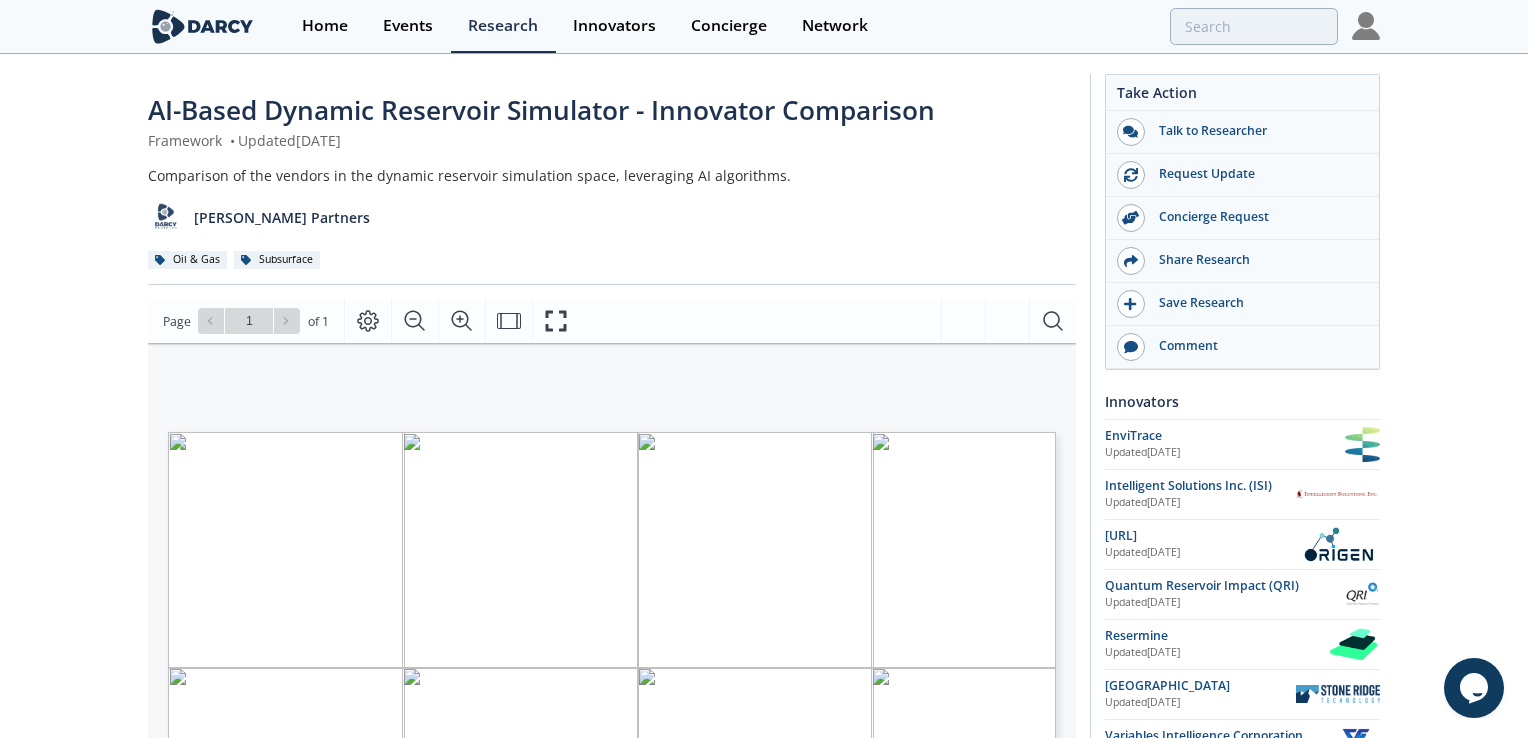 click at bounding box center [1355, 883] 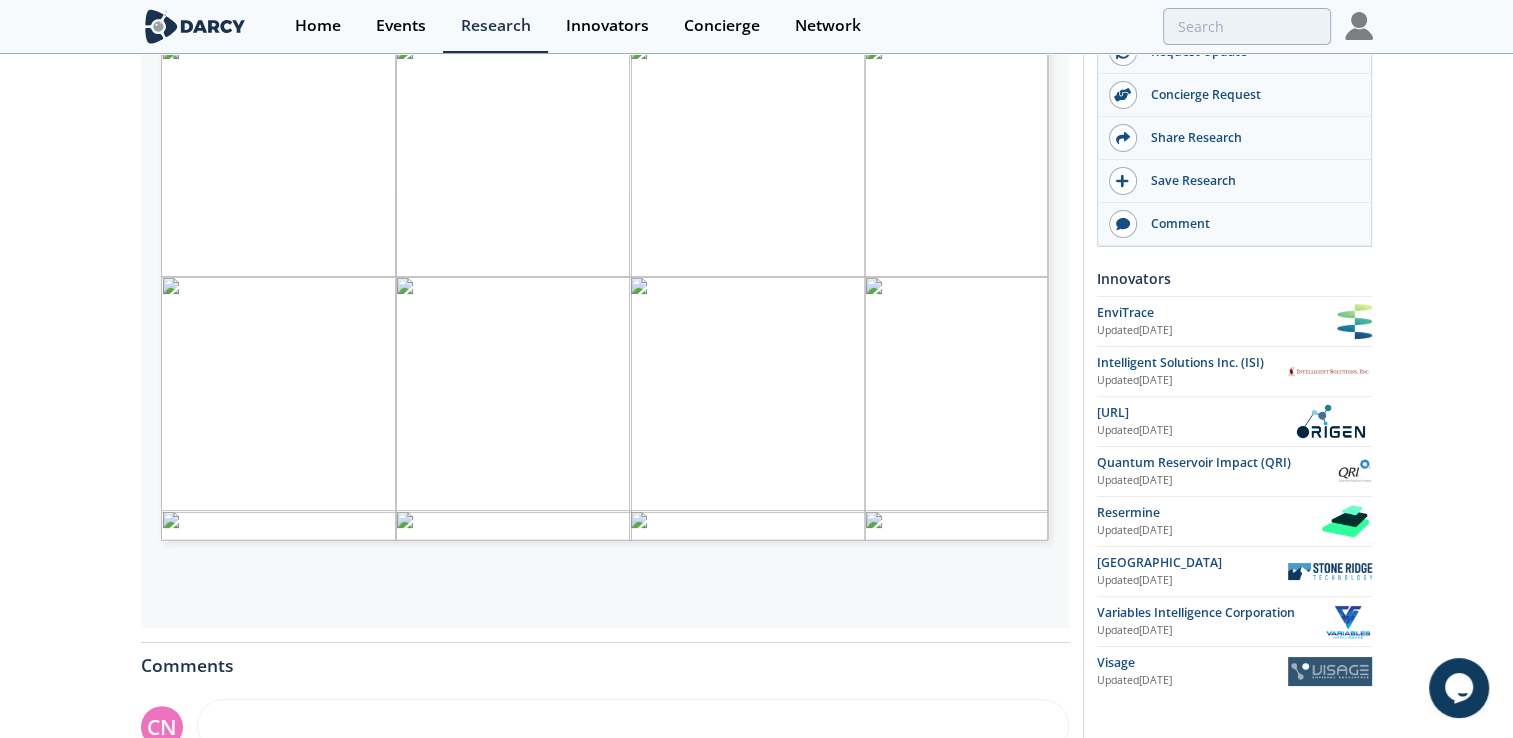 scroll, scrollTop: 396, scrollLeft: 0, axis: vertical 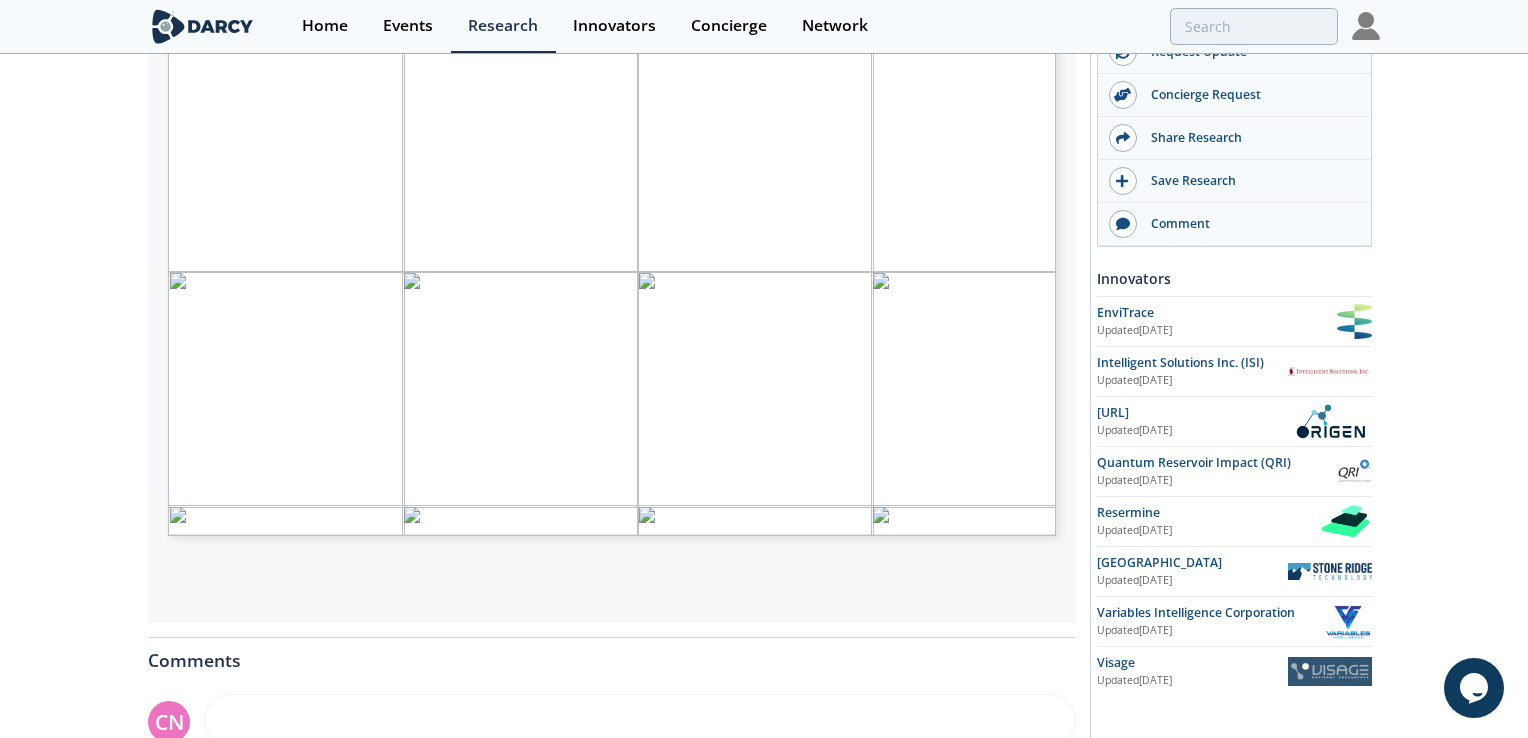 click at bounding box center [917, 684] 